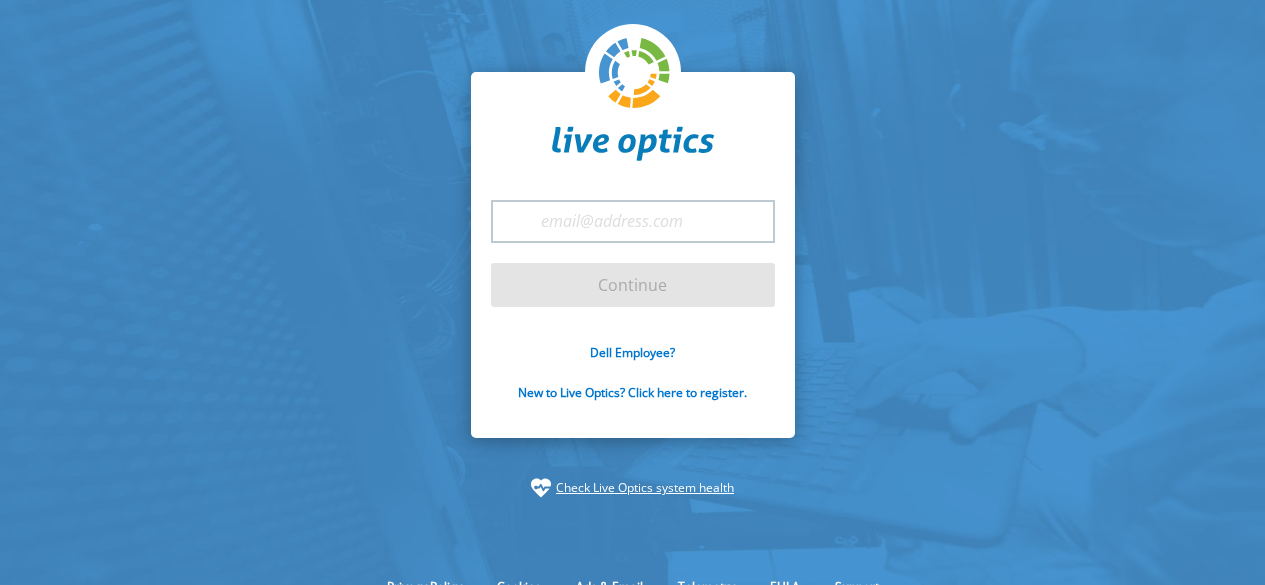 scroll, scrollTop: 0, scrollLeft: 0, axis: both 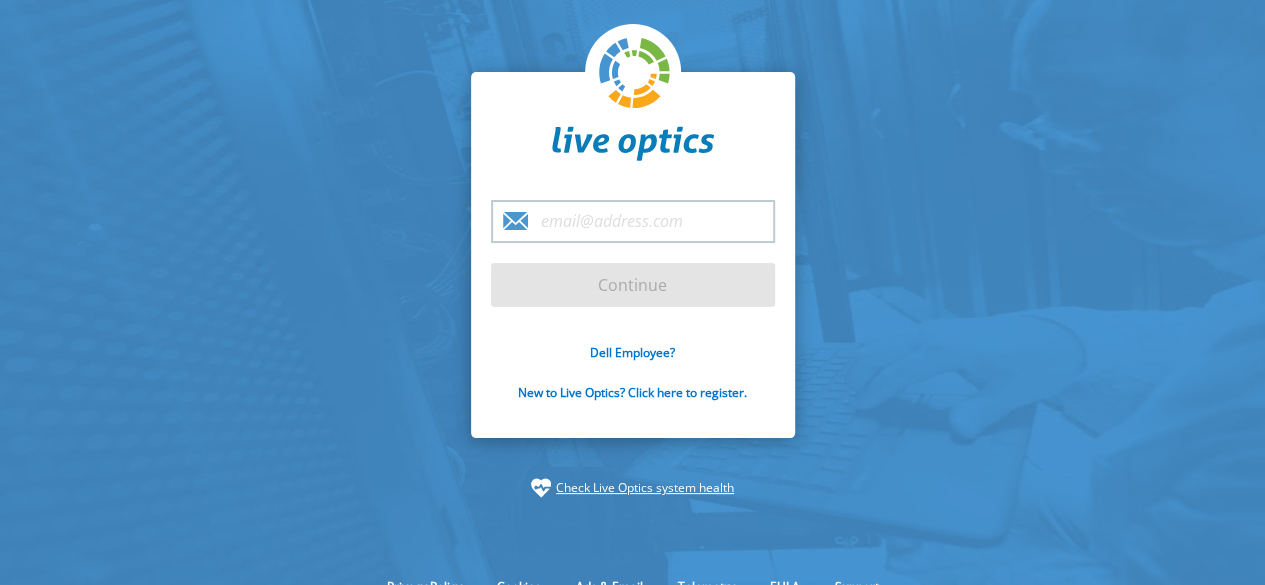 click at bounding box center (633, 221) 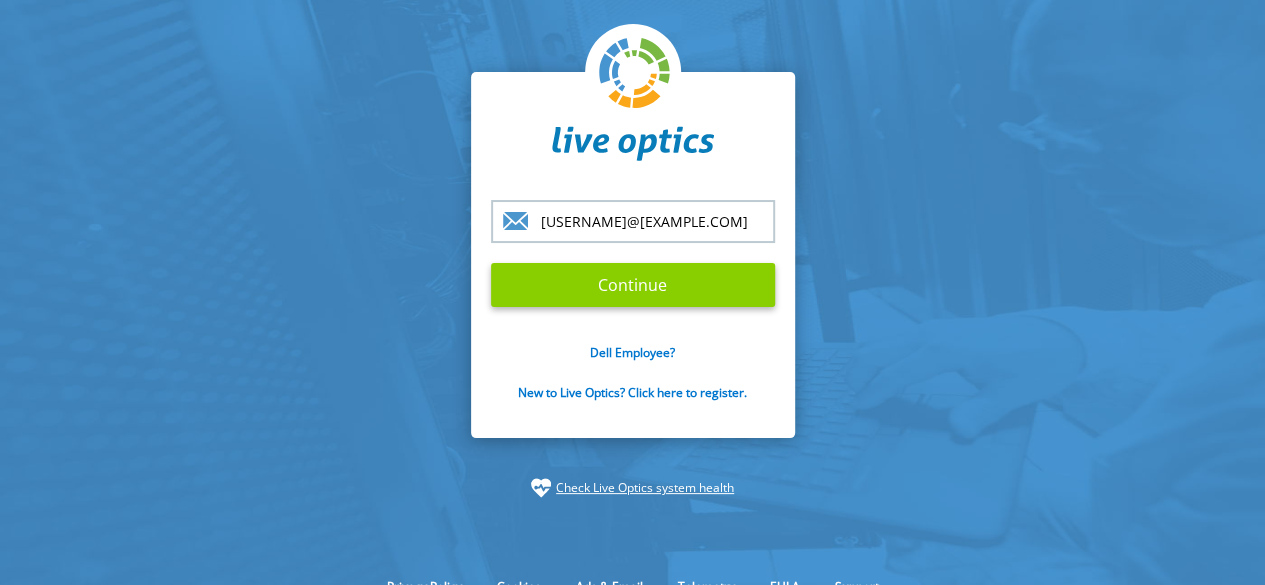 drag, startPoint x: 635, startPoint y: 244, endPoint x: 648, endPoint y: 295, distance: 52.63079 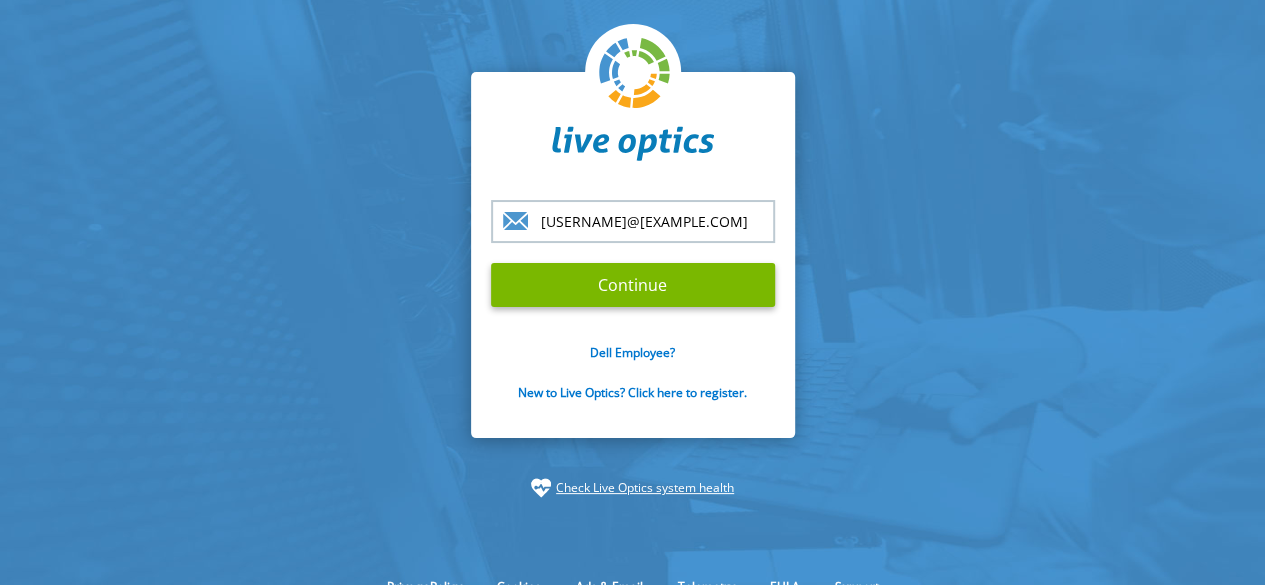 click on "[USERNAME]@[EXAMPLE.COM]" at bounding box center (633, 221) 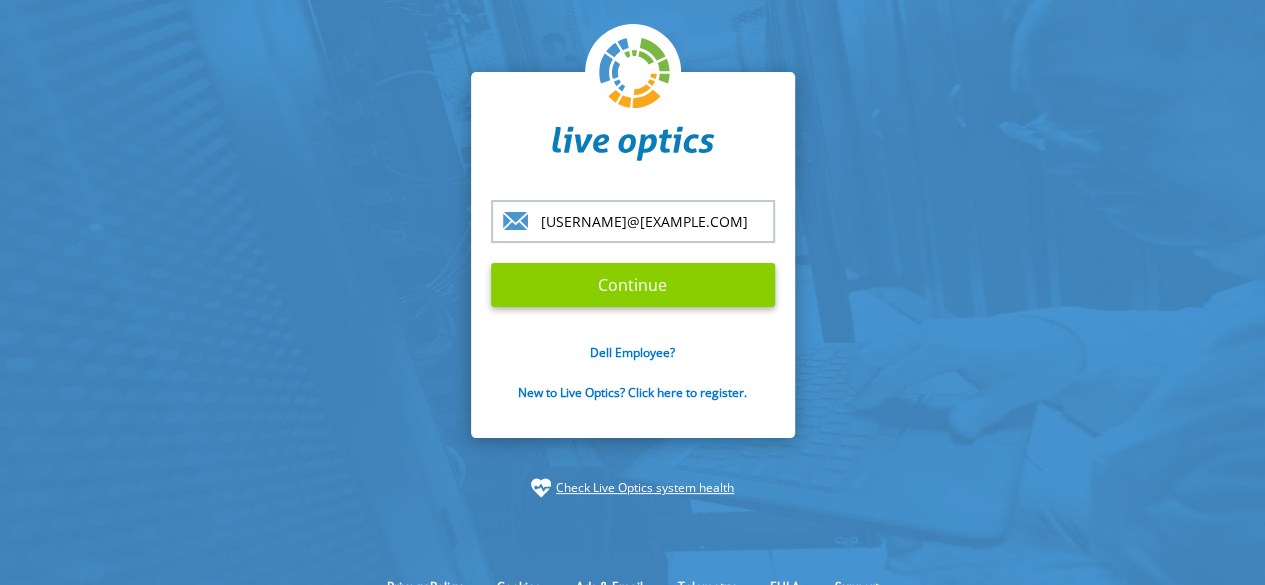 click on "Continue" at bounding box center (633, 285) 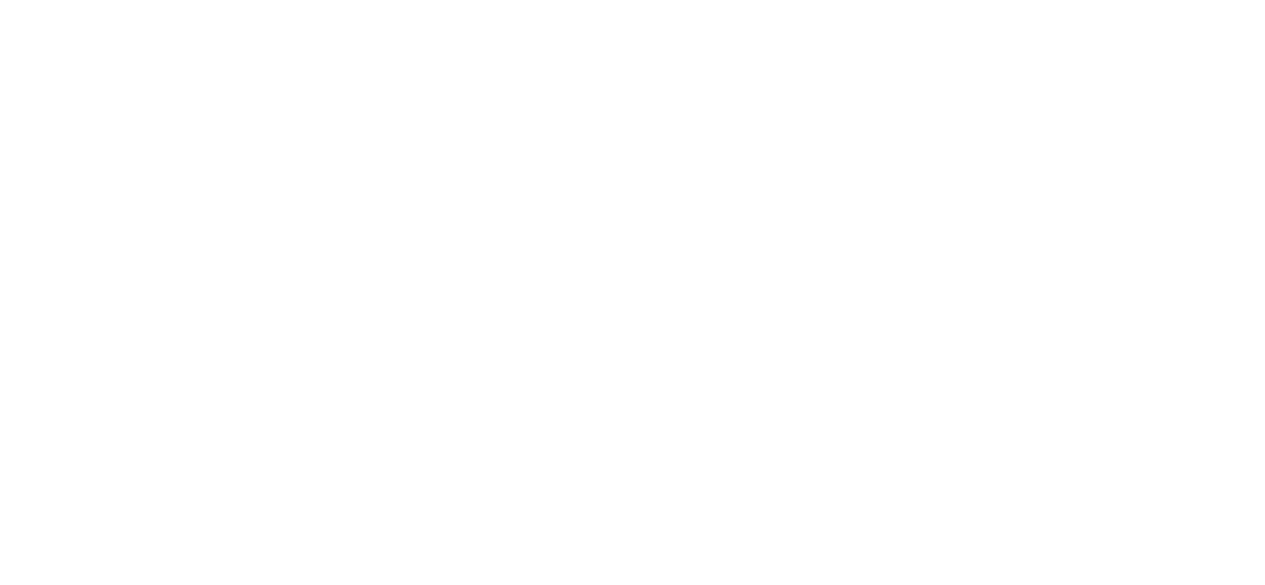 scroll, scrollTop: 0, scrollLeft: 0, axis: both 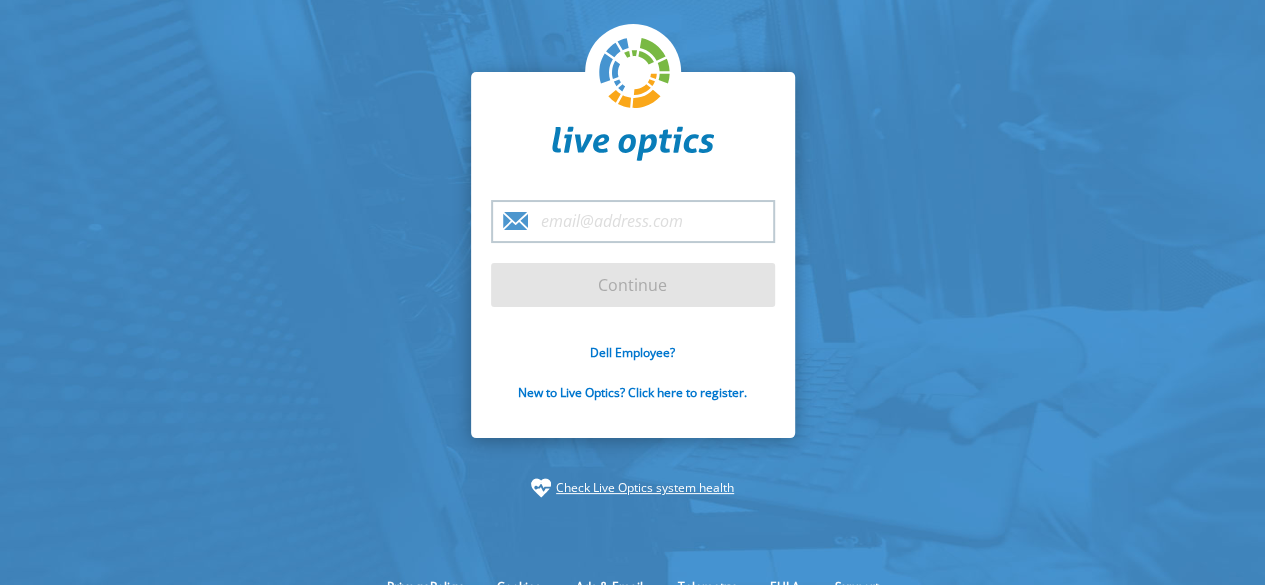 click at bounding box center (633, 221) 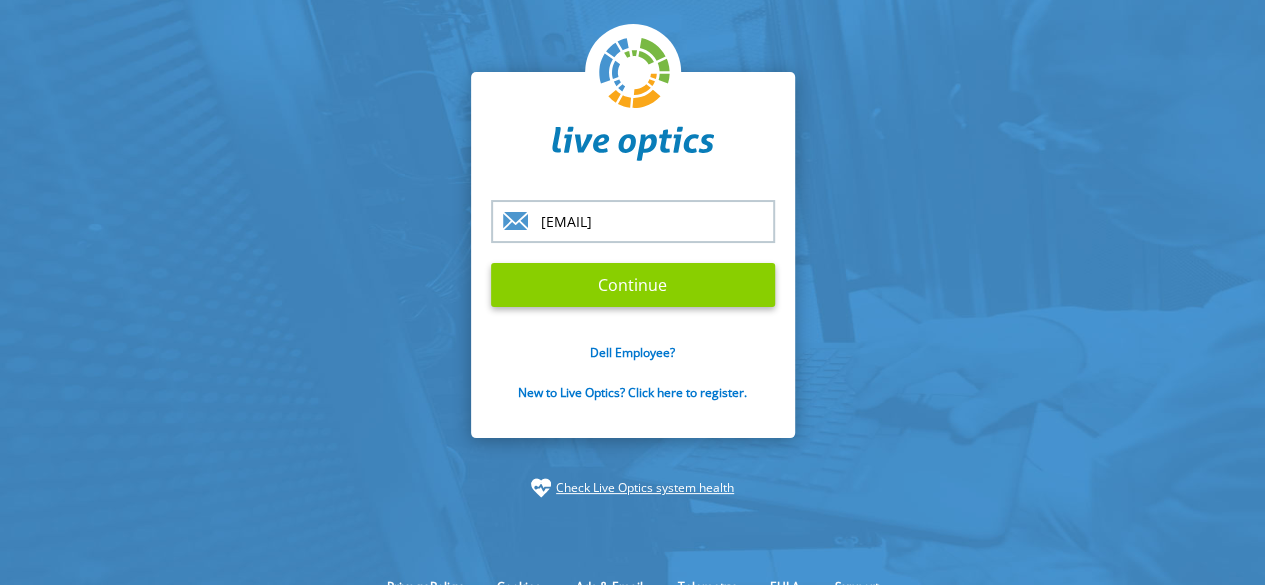 click on "Continue" at bounding box center [633, 285] 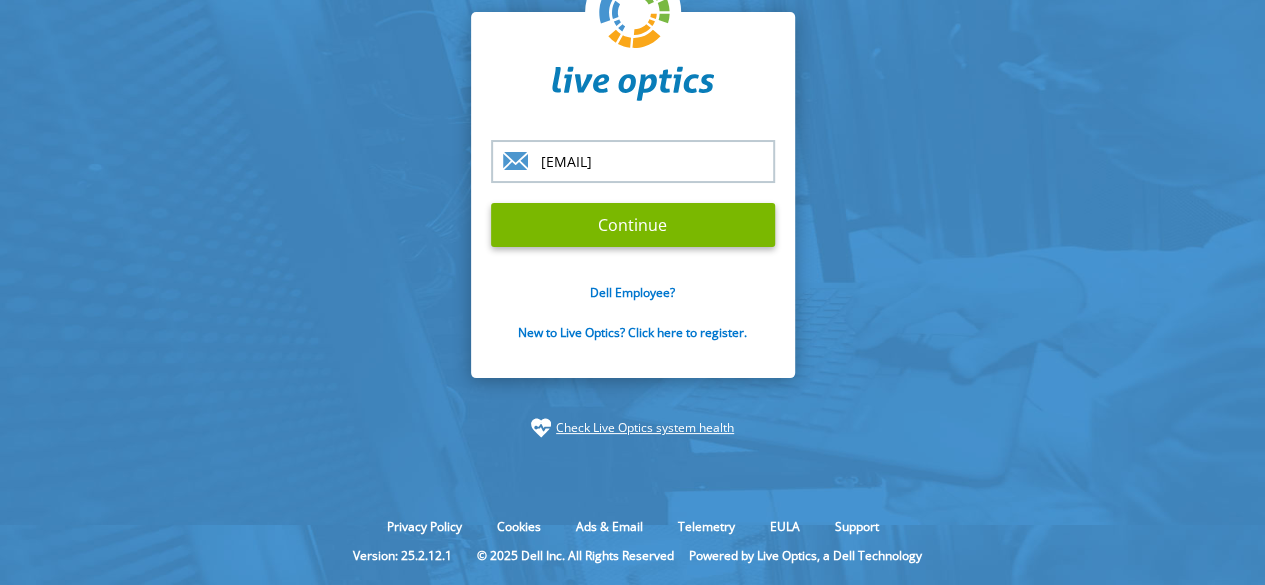scroll, scrollTop: 64, scrollLeft: 0, axis: vertical 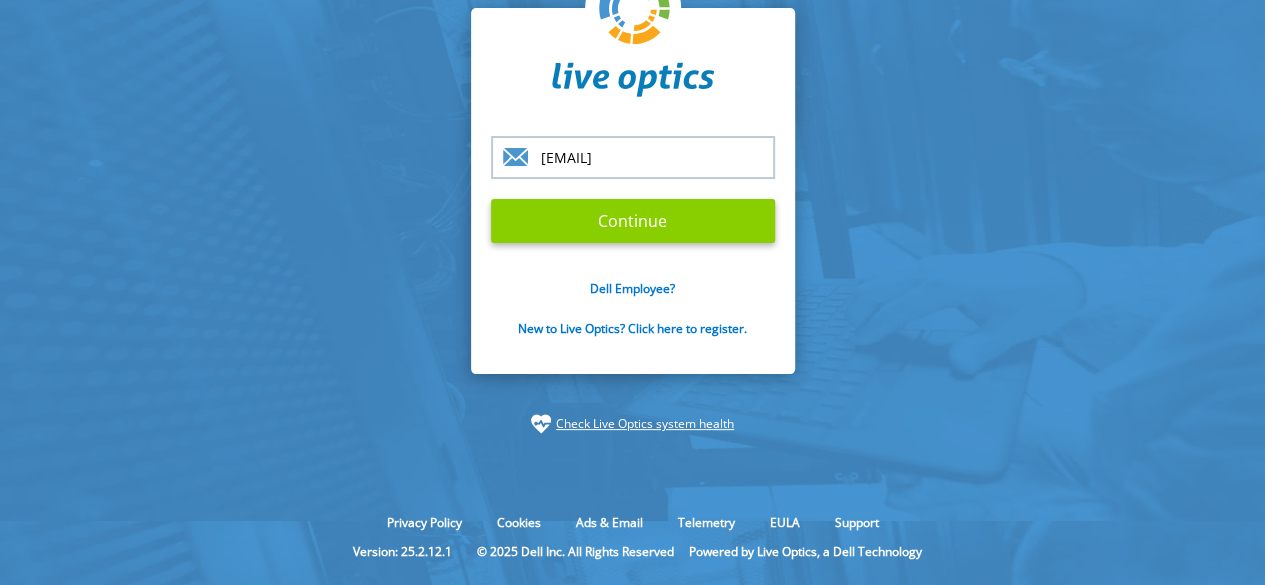 click on "Continue" at bounding box center [633, 221] 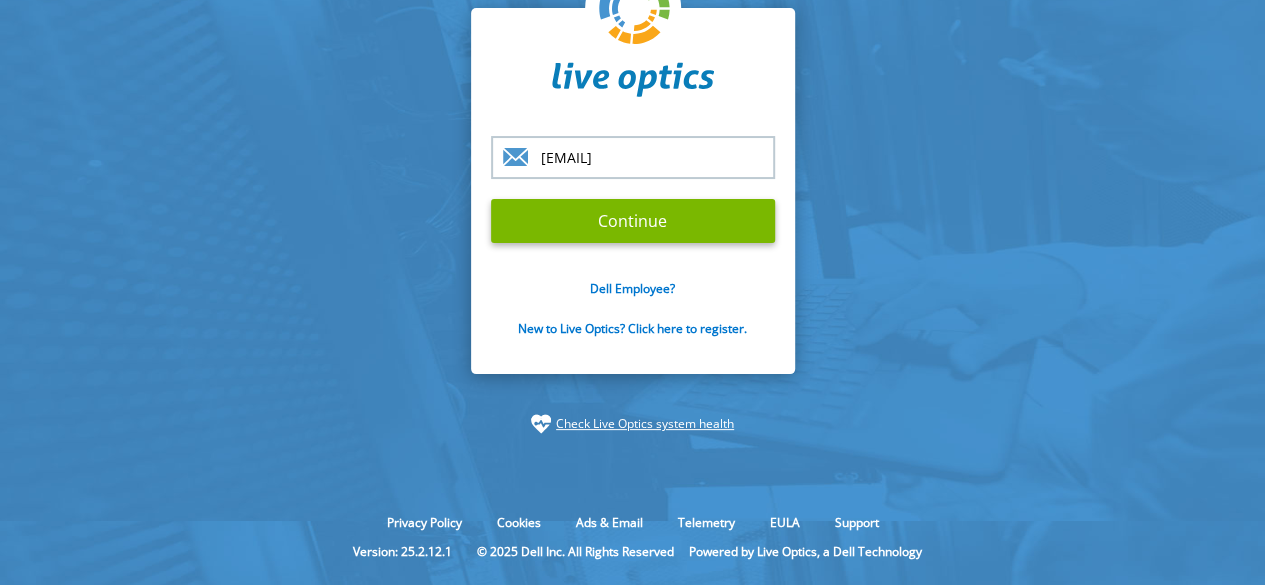 click on "[EMAIL]" at bounding box center (633, 157) 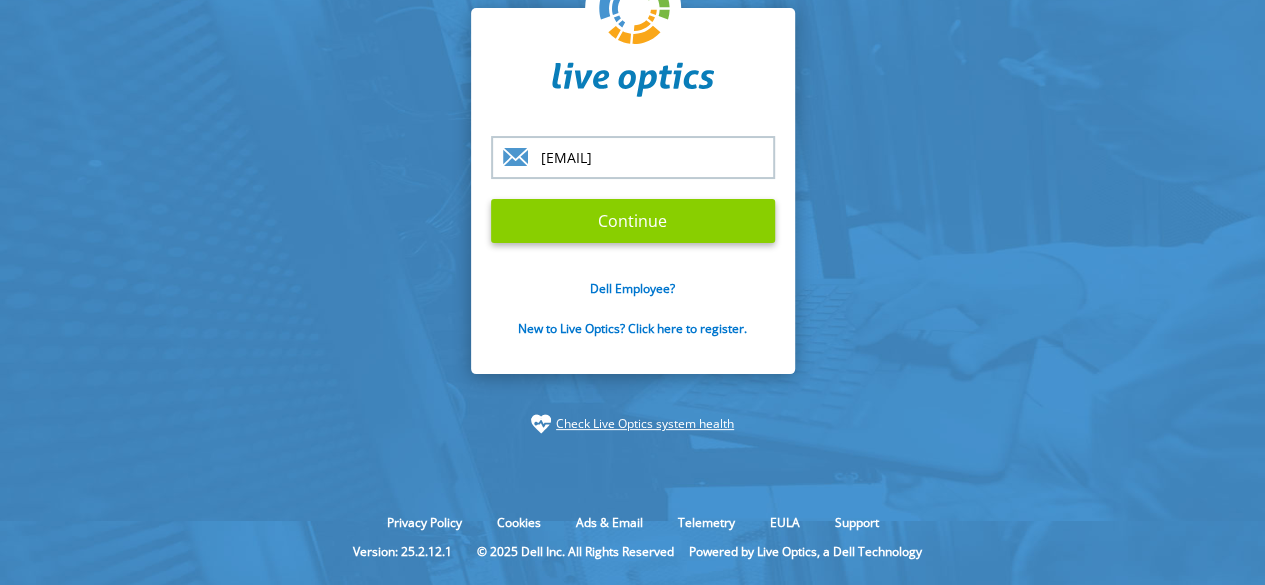 click on "Continue" at bounding box center (633, 221) 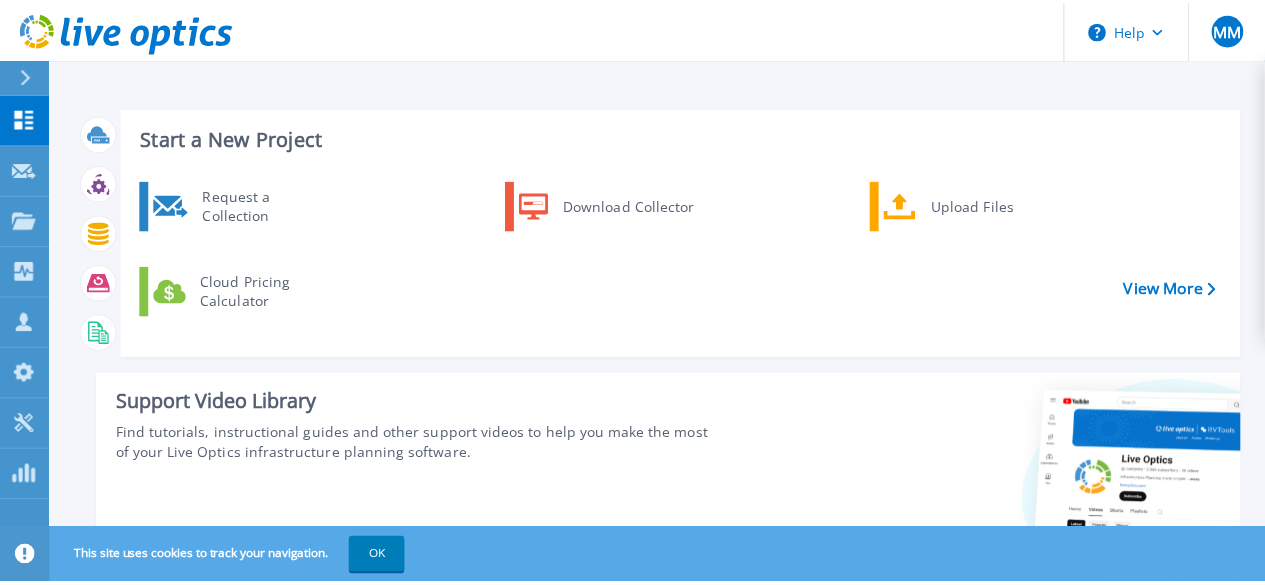 scroll, scrollTop: 0, scrollLeft: 0, axis: both 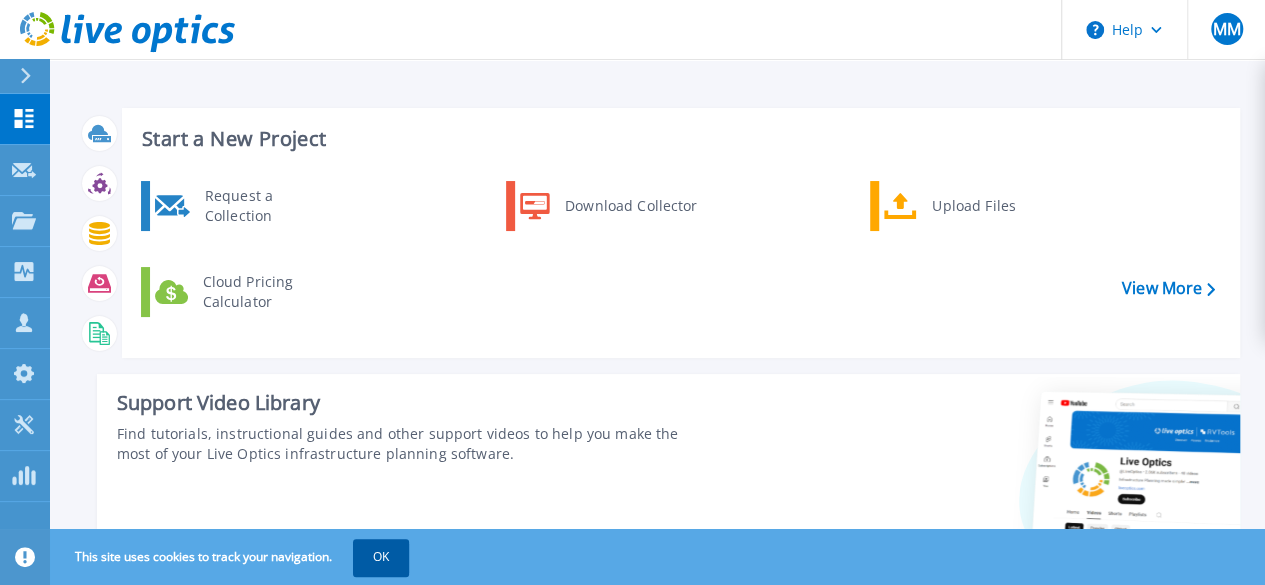 click on "OK" at bounding box center [381, 557] 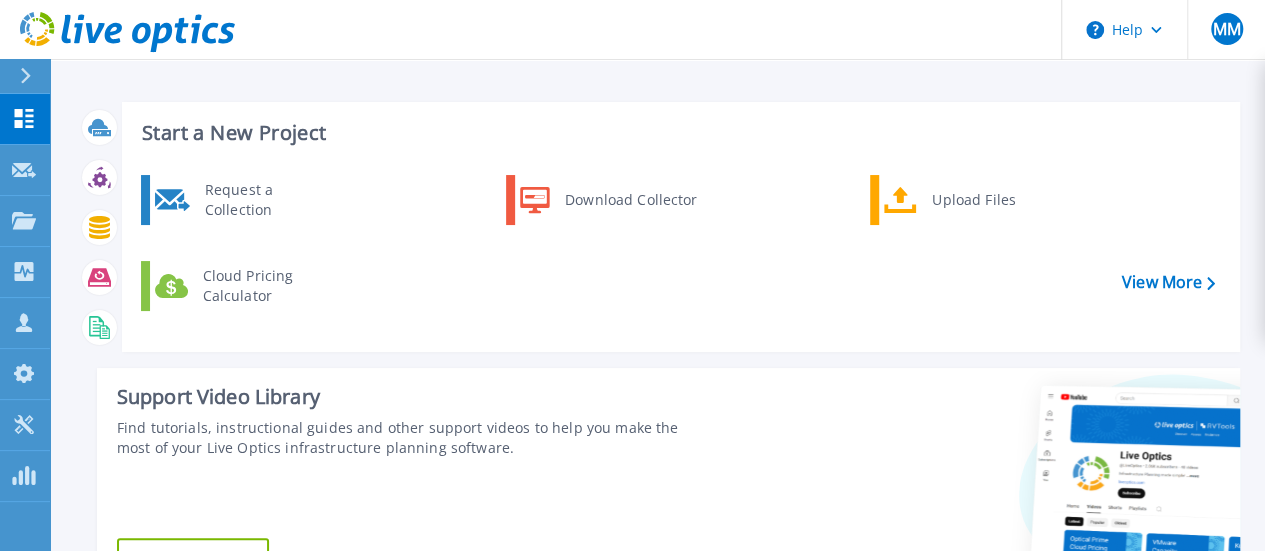 scroll, scrollTop: 0, scrollLeft: 0, axis: both 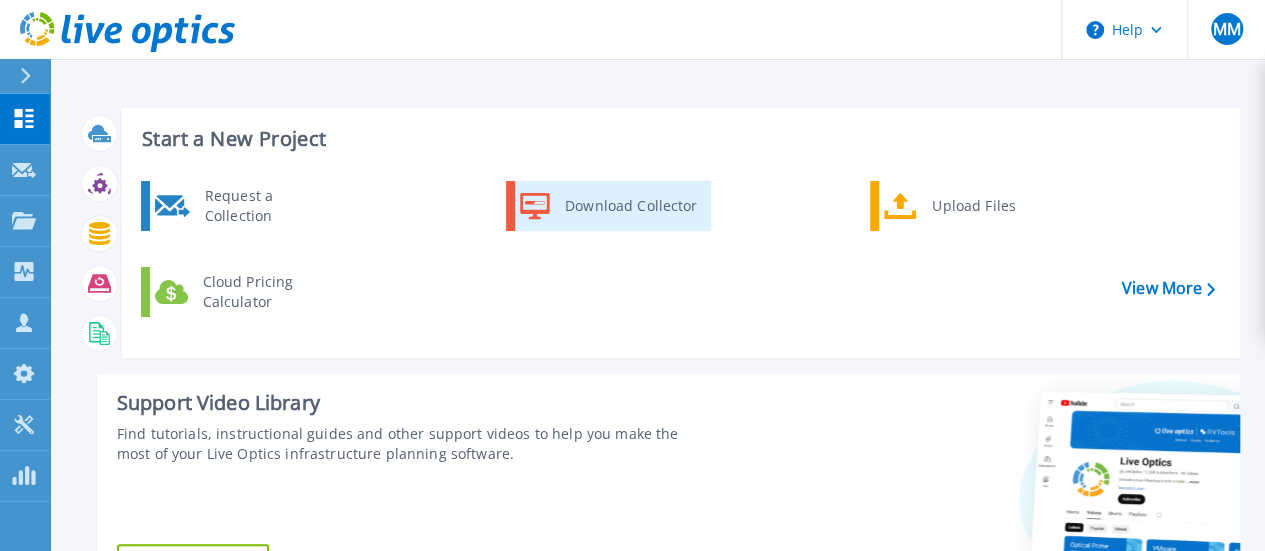 click on "Download Collector" at bounding box center [630, 206] 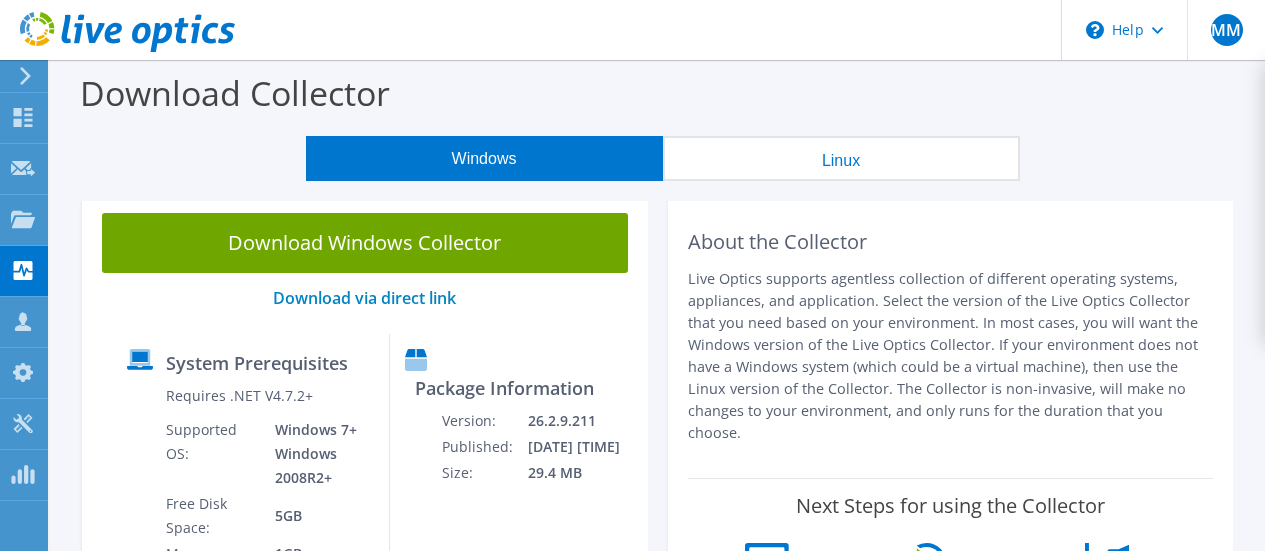 scroll, scrollTop: 0, scrollLeft: 0, axis: both 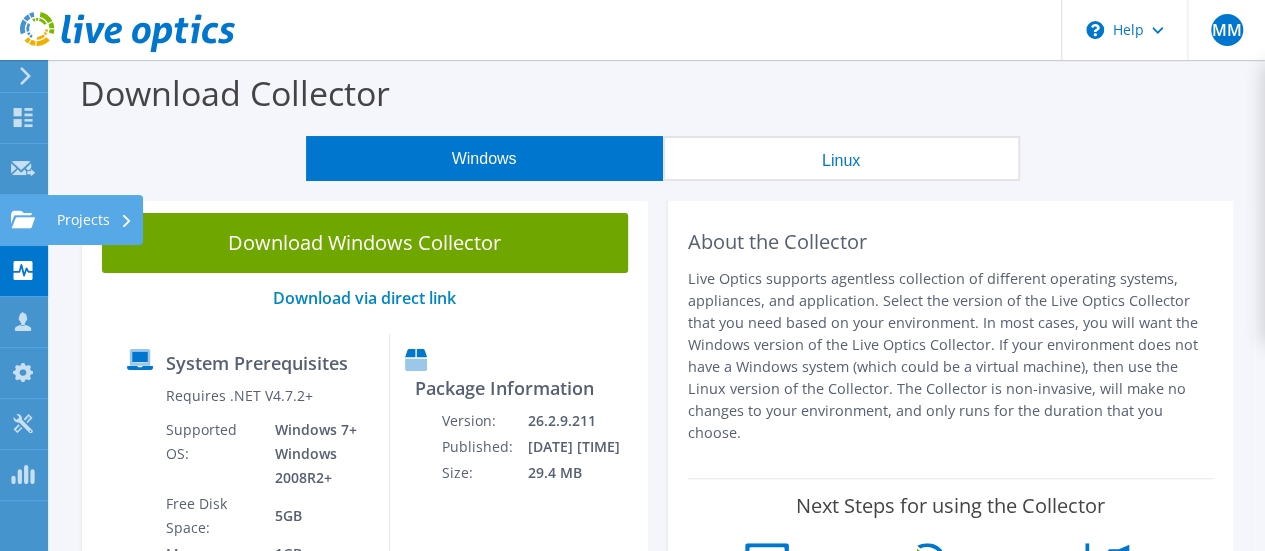 click at bounding box center [23, 219] 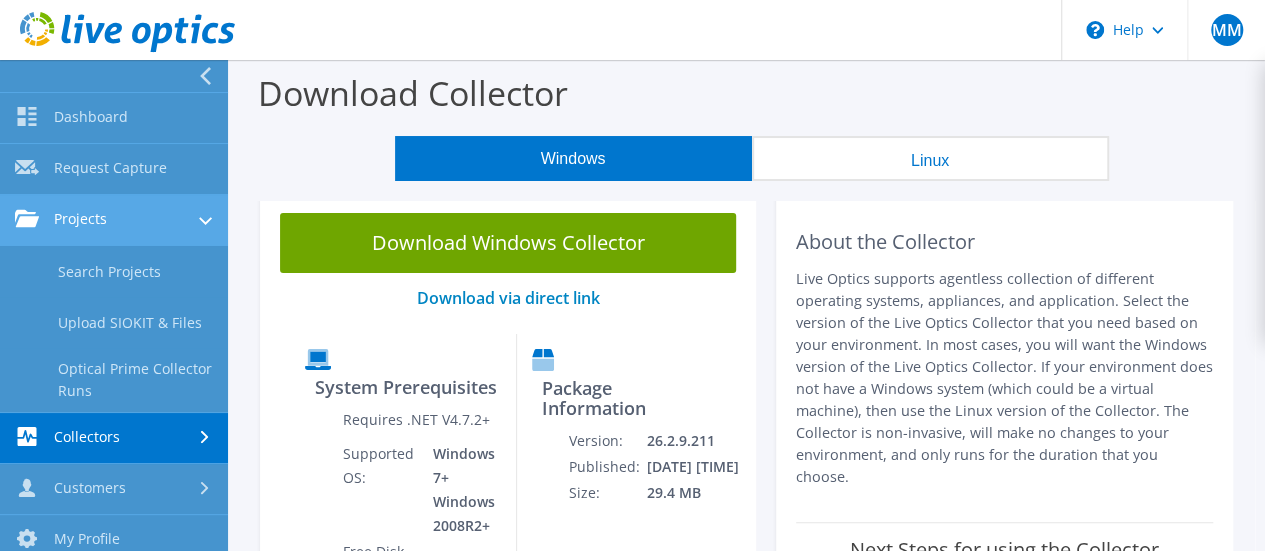 click on "Projects" at bounding box center [114, 220] 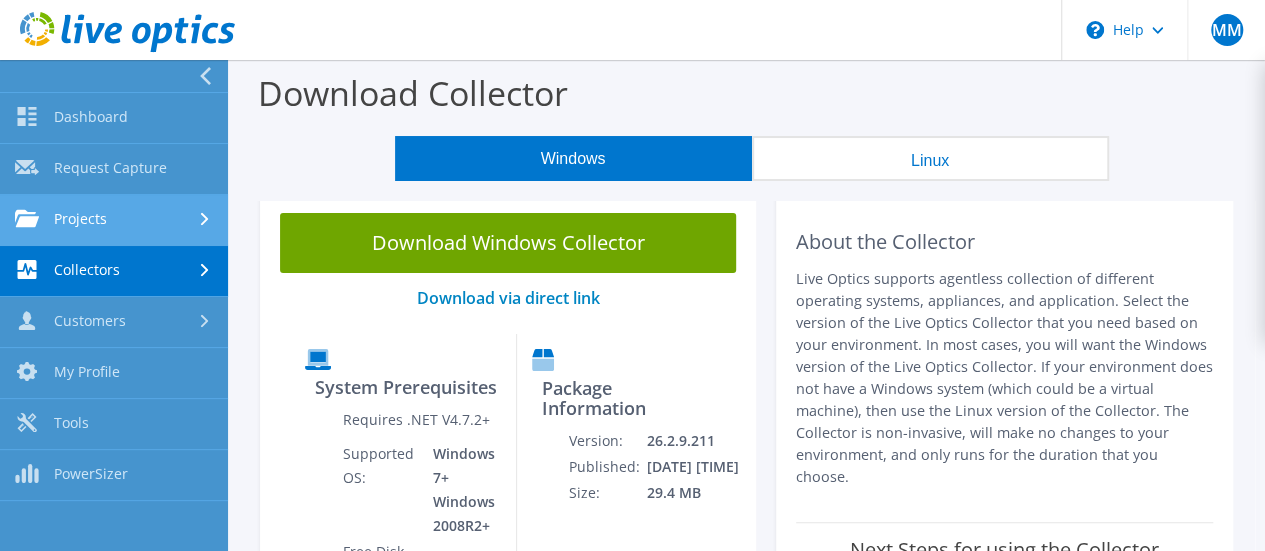 click on "Projects" at bounding box center (114, 220) 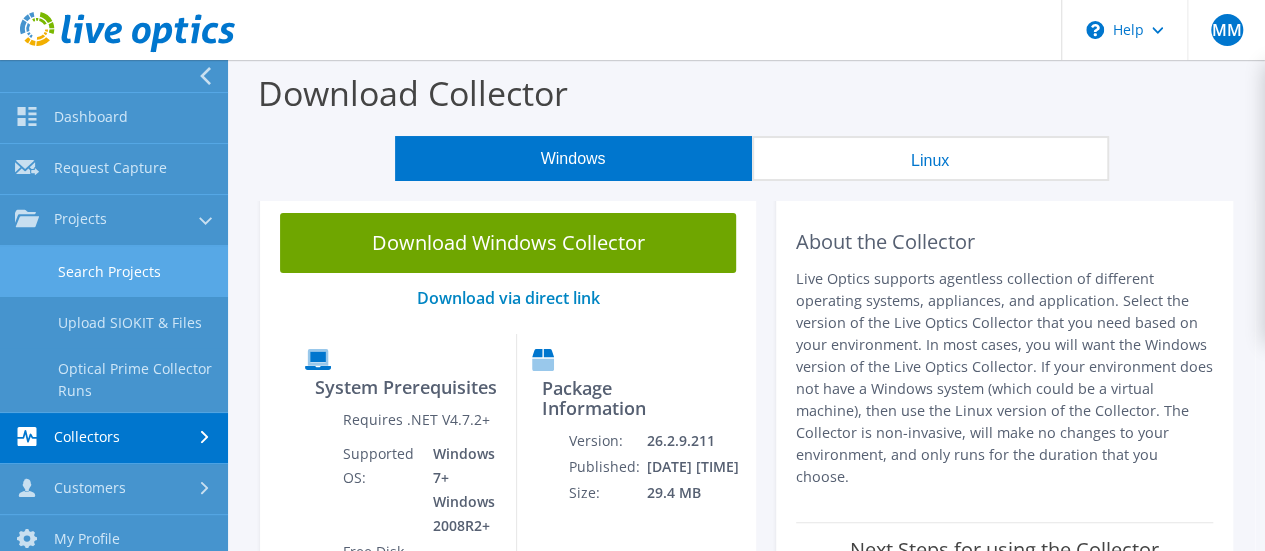 click on "Search Projects" at bounding box center (114, 271) 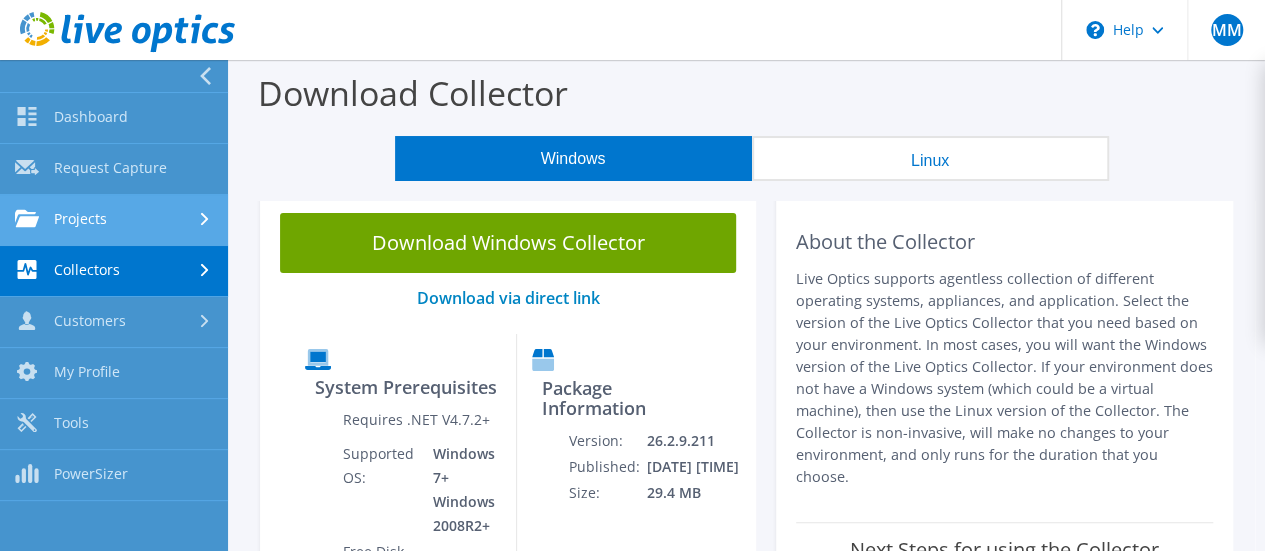 click on "Projects" at bounding box center [114, 220] 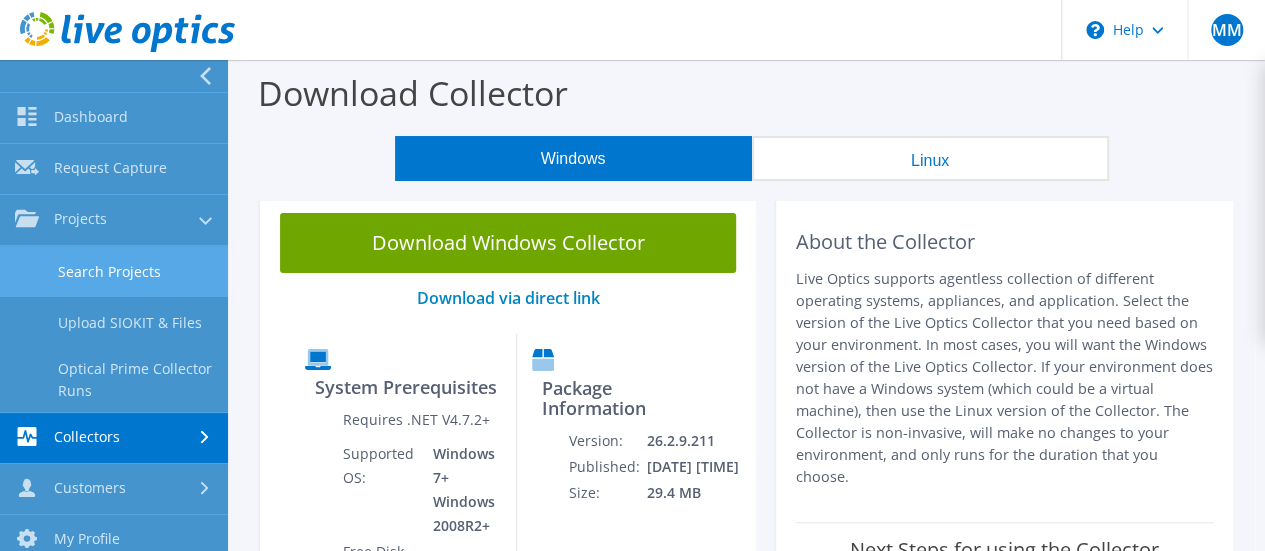 click on "Search Projects" at bounding box center [114, 271] 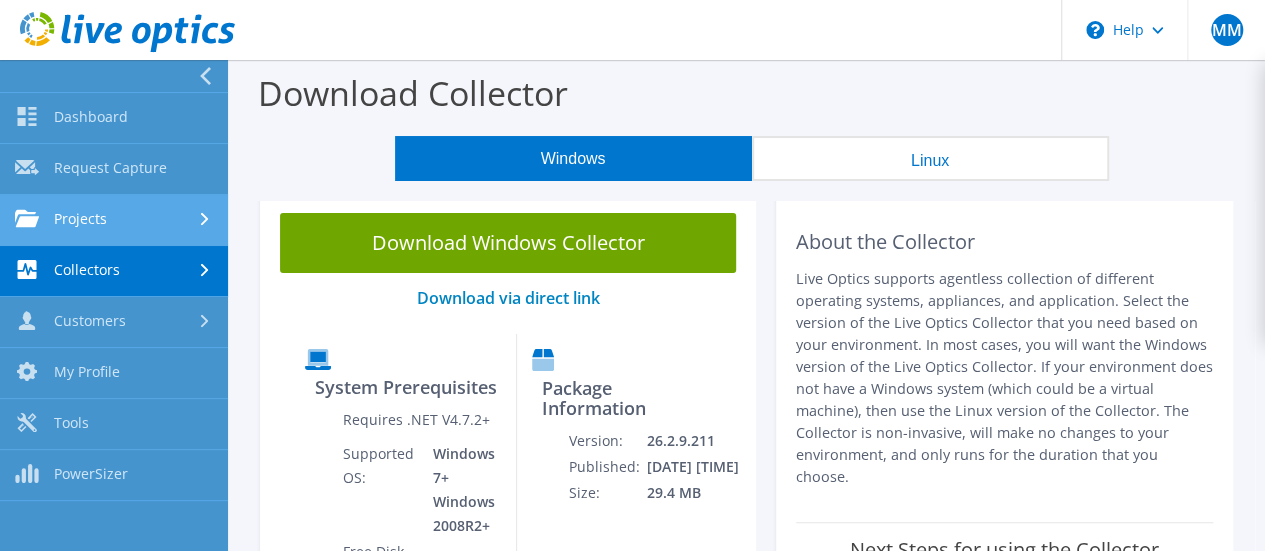 click on "Projects" at bounding box center [114, 220] 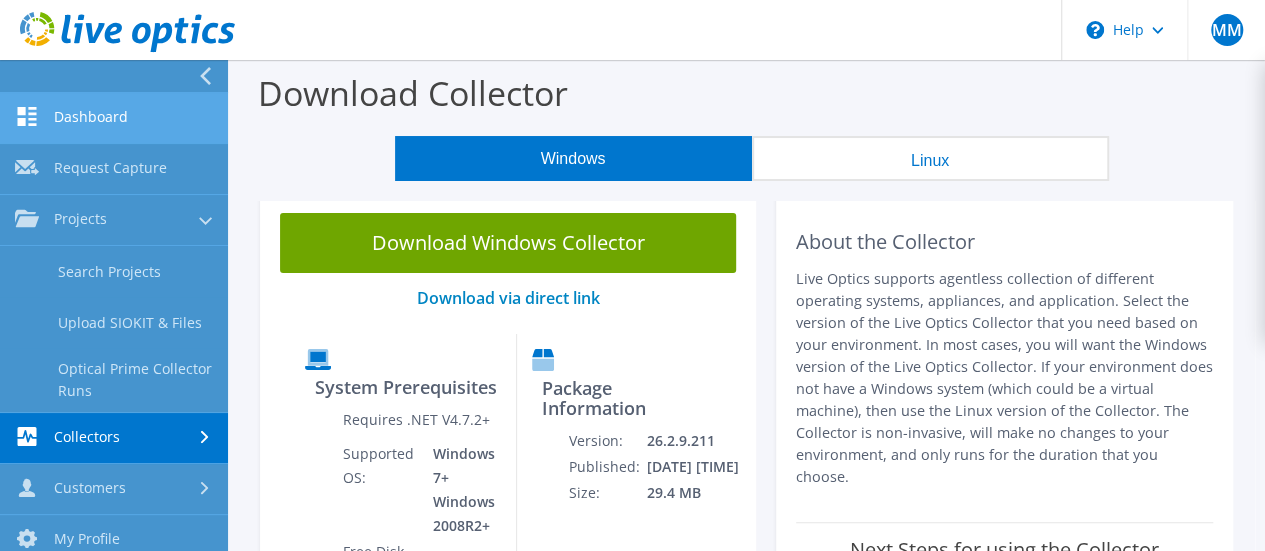 click on "Dashboard" at bounding box center (114, 118) 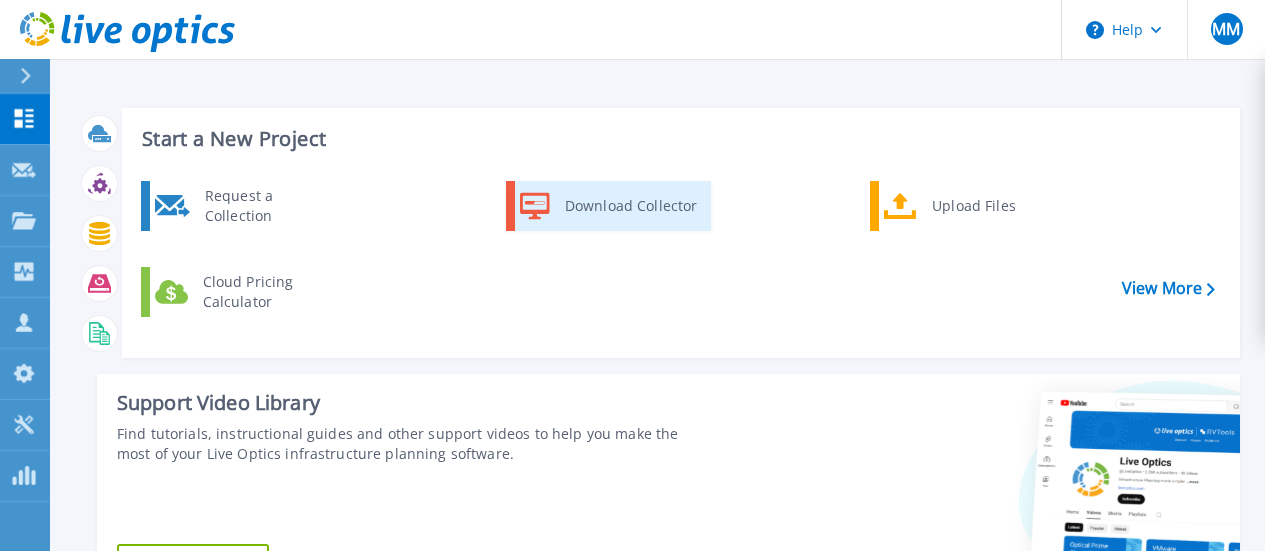 scroll, scrollTop: 0, scrollLeft: 0, axis: both 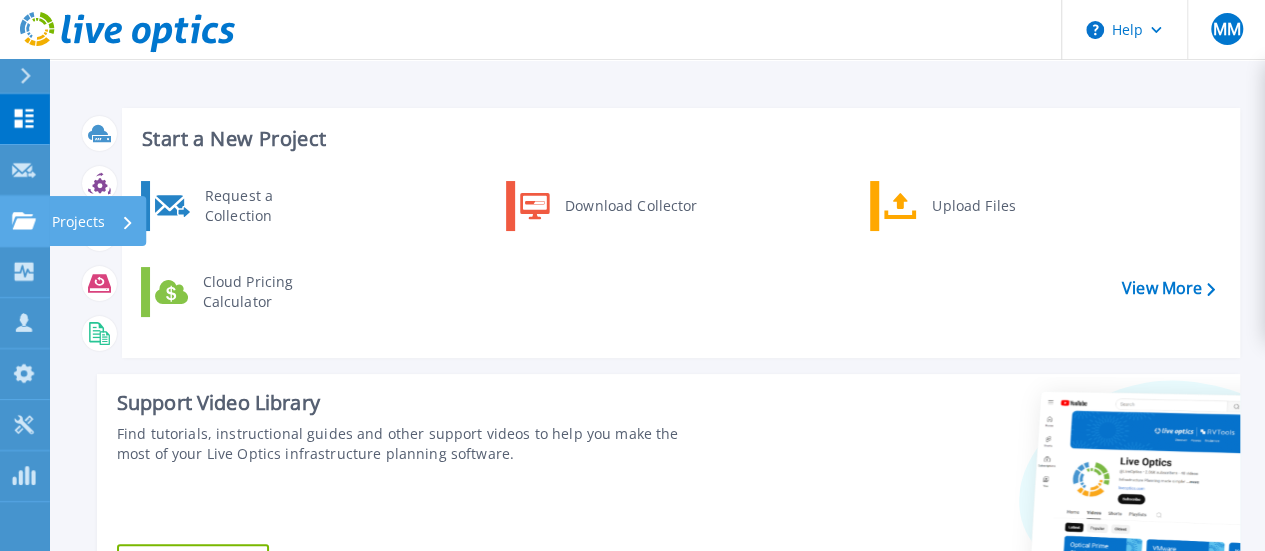 click on "Projects" at bounding box center (78, 222) 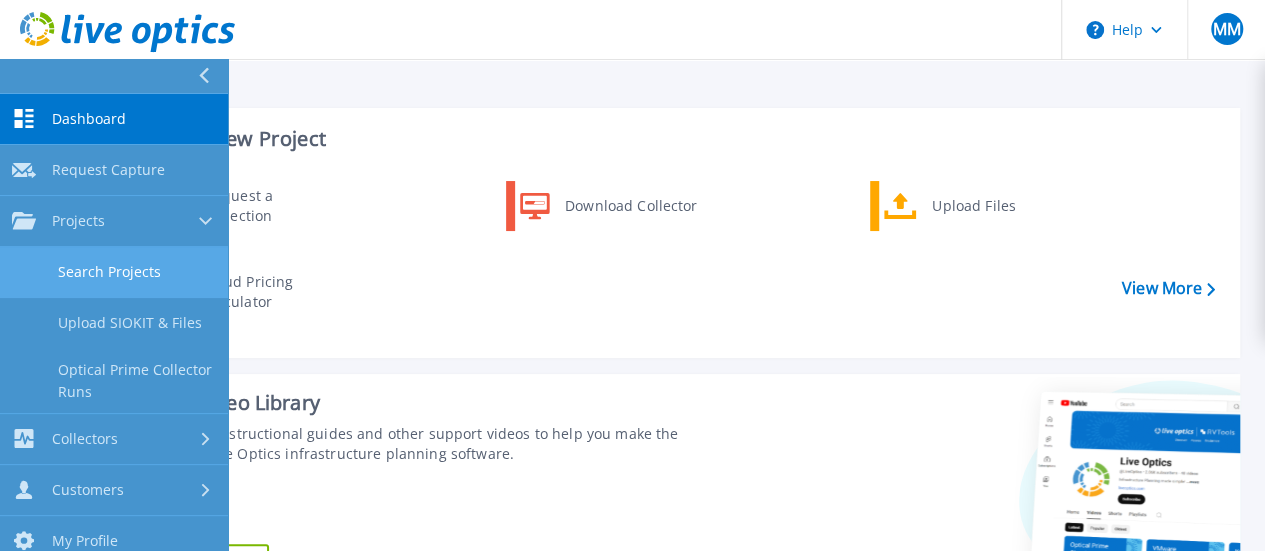 click on "Search Projects" at bounding box center (114, 272) 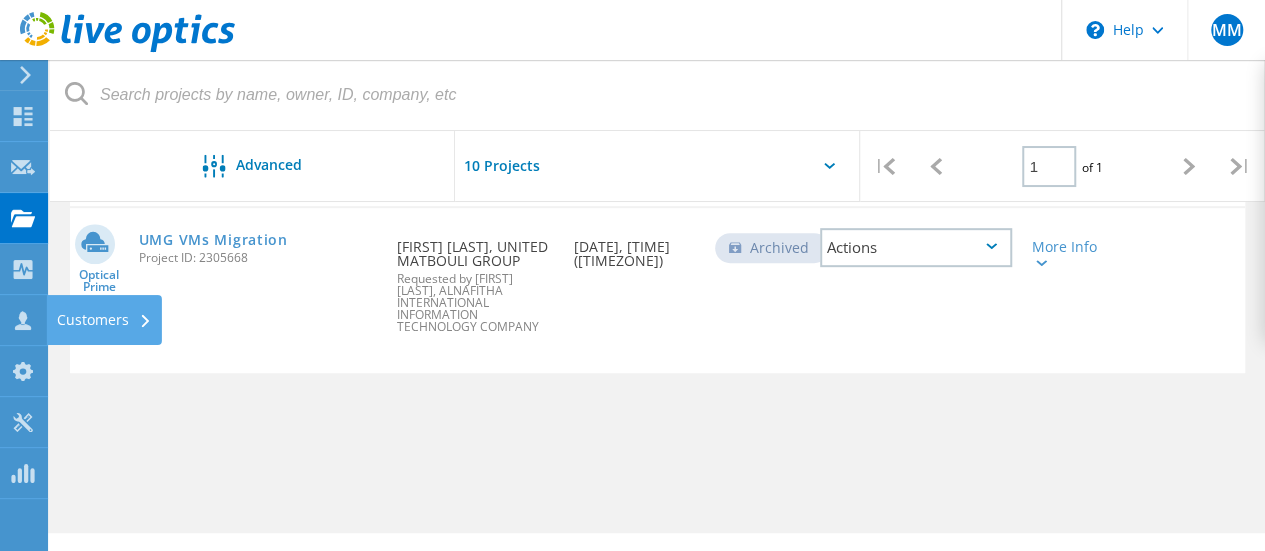 scroll, scrollTop: 398, scrollLeft: 0, axis: vertical 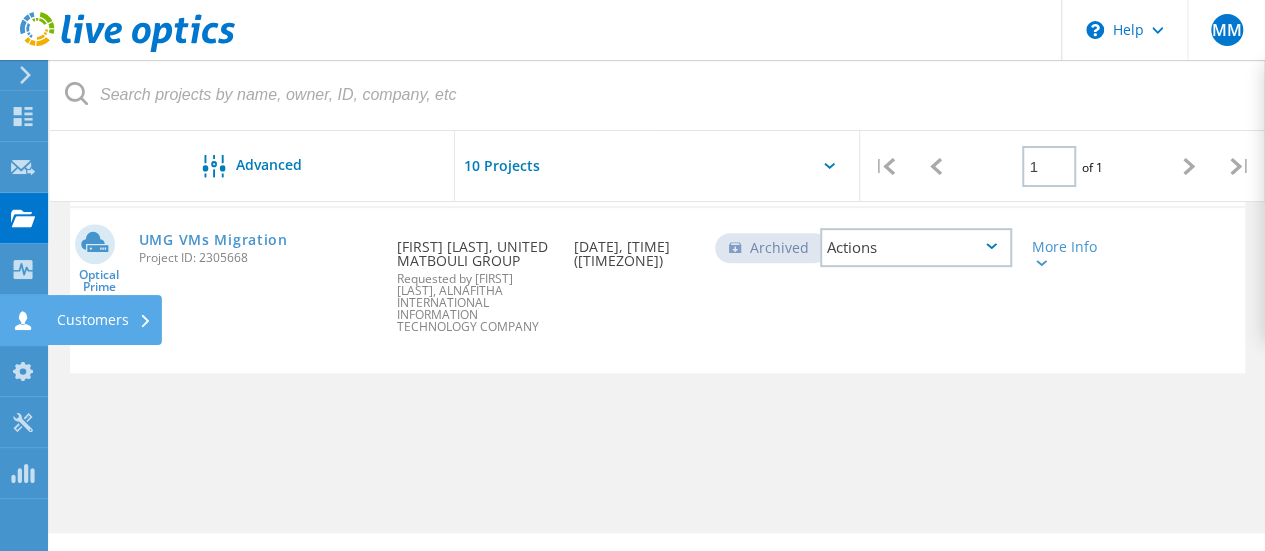 click on "Customers" at bounding box center (104, 320) 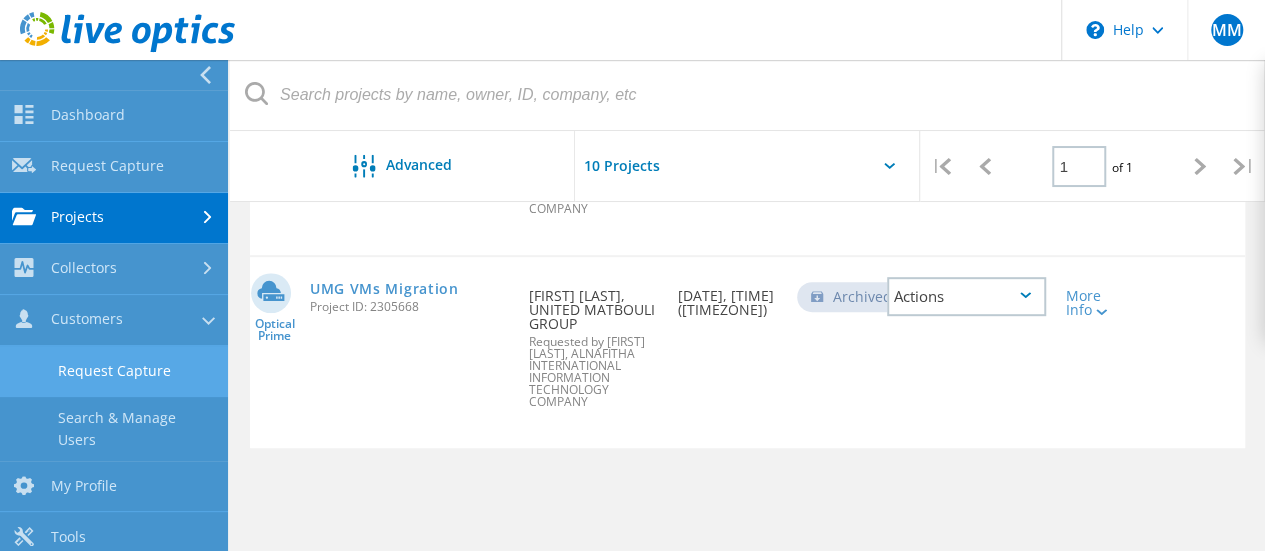 click on "Request Capture" at bounding box center (114, 269) 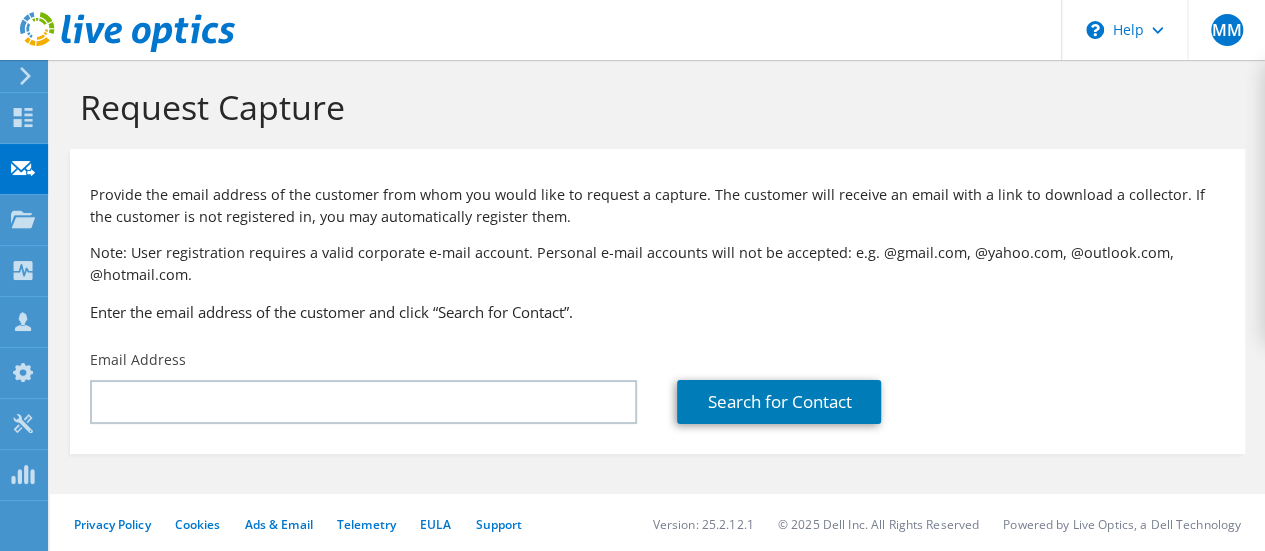 scroll, scrollTop: 10, scrollLeft: 0, axis: vertical 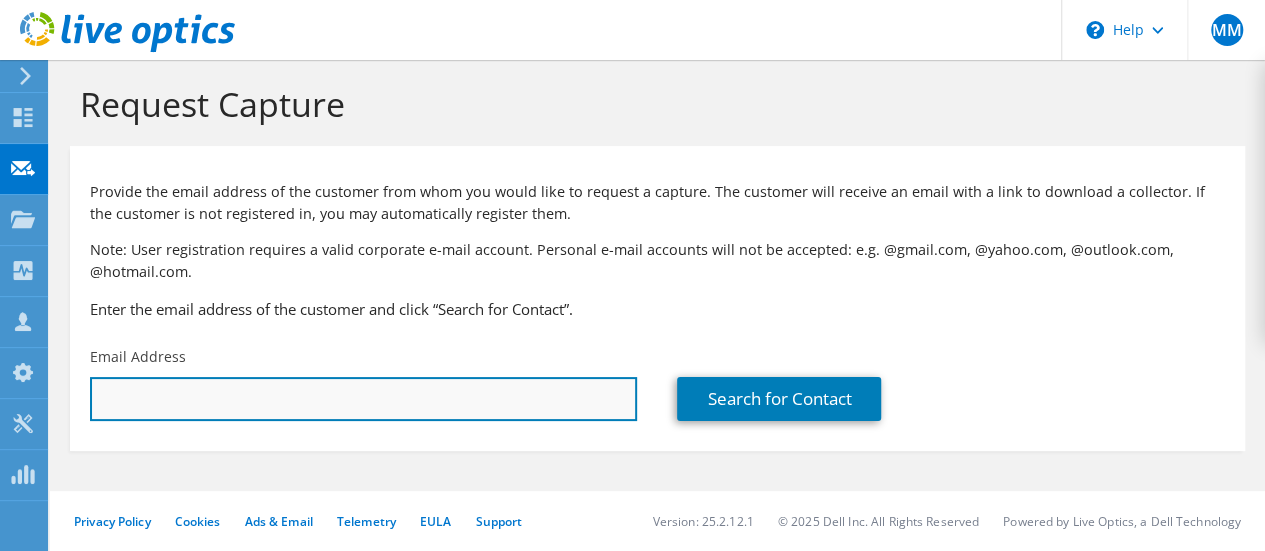 click at bounding box center (363, 399) 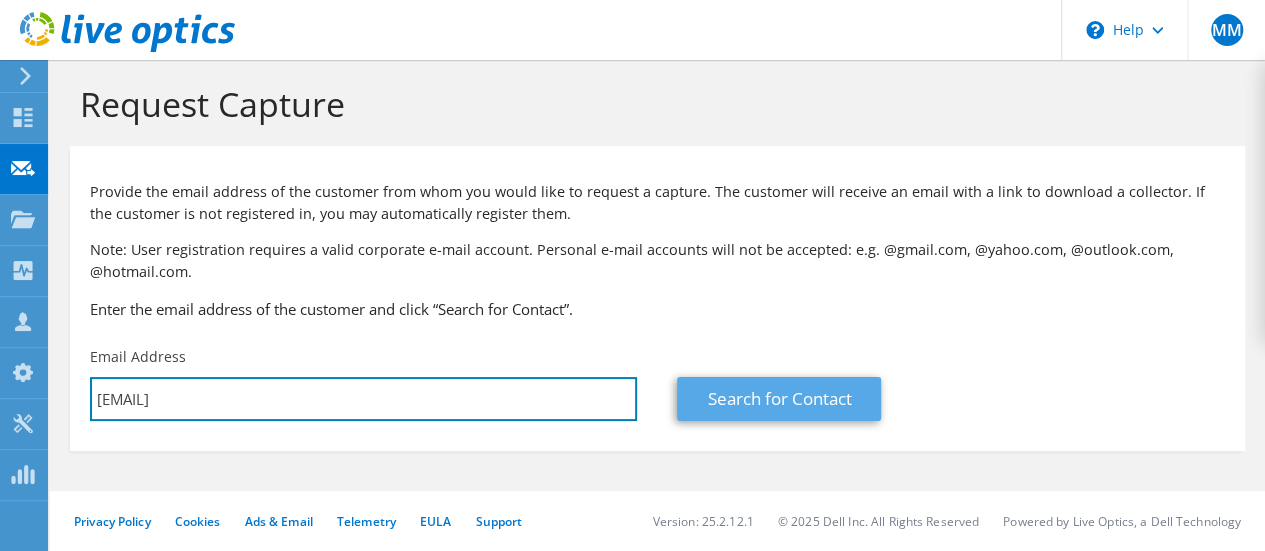 type on "Ymanezi@sera.gov.sa" 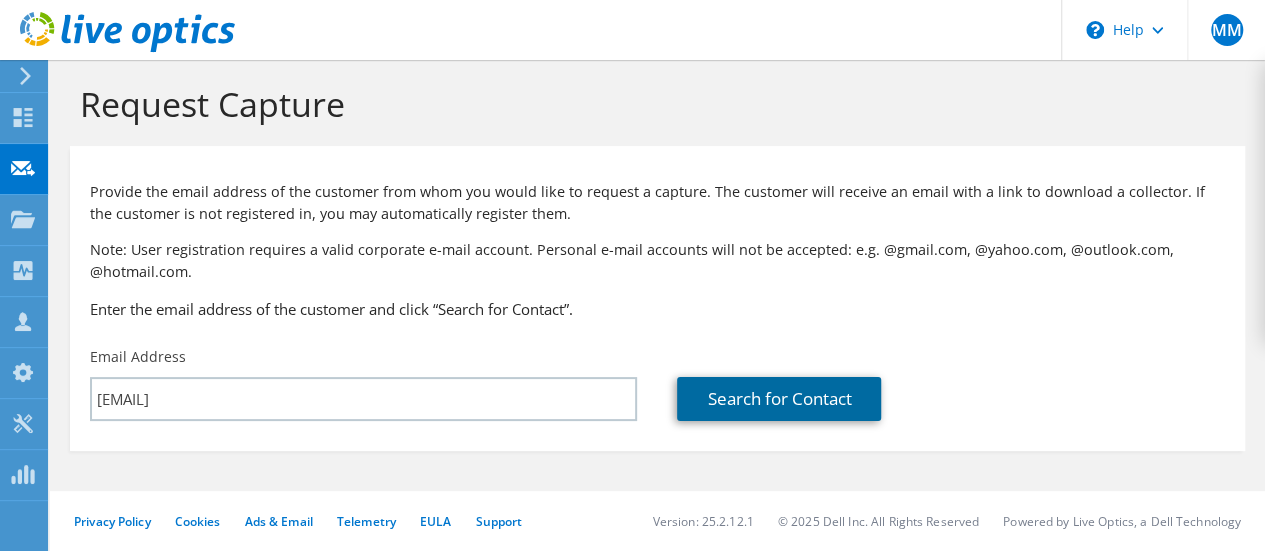 click on "Search for Contact" at bounding box center [779, 399] 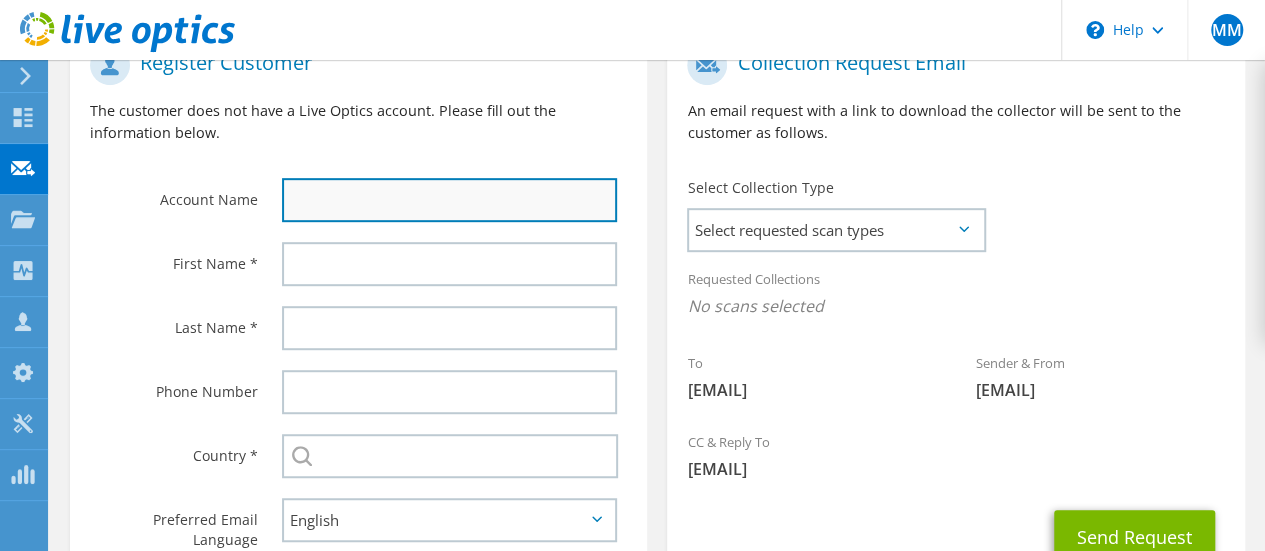 click at bounding box center [449, 200] 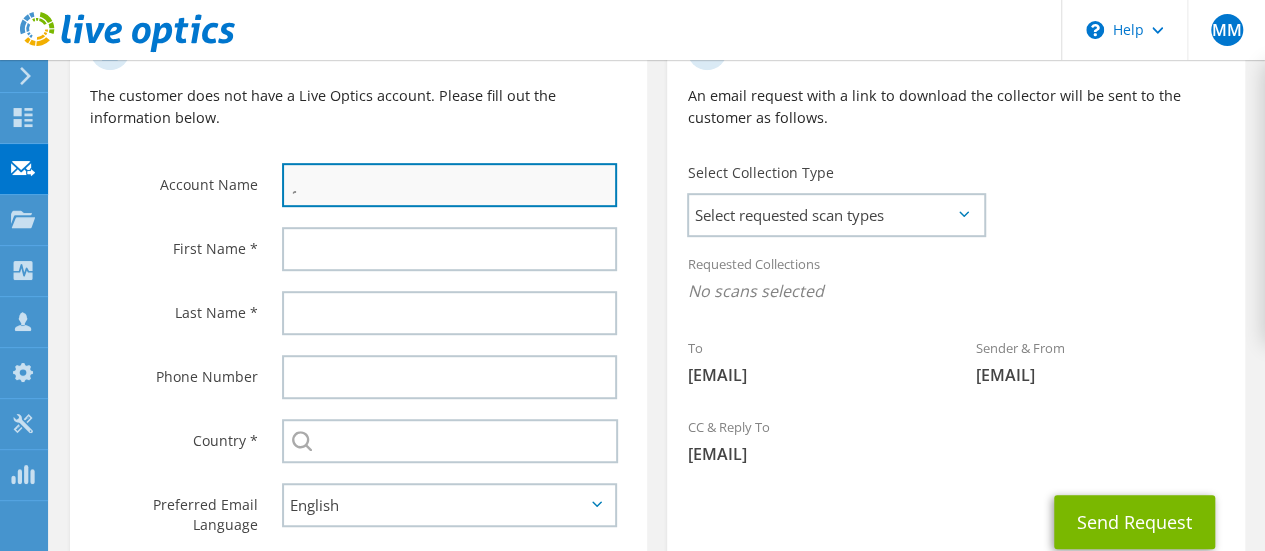 scroll, scrollTop: 472, scrollLeft: 0, axis: vertical 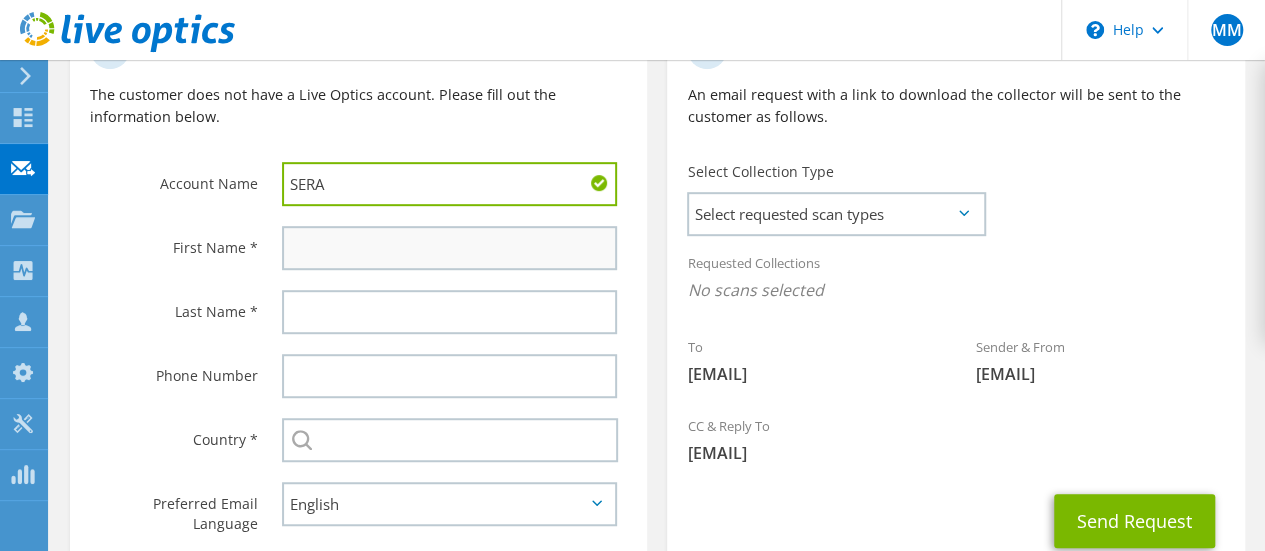 type on "SERA" 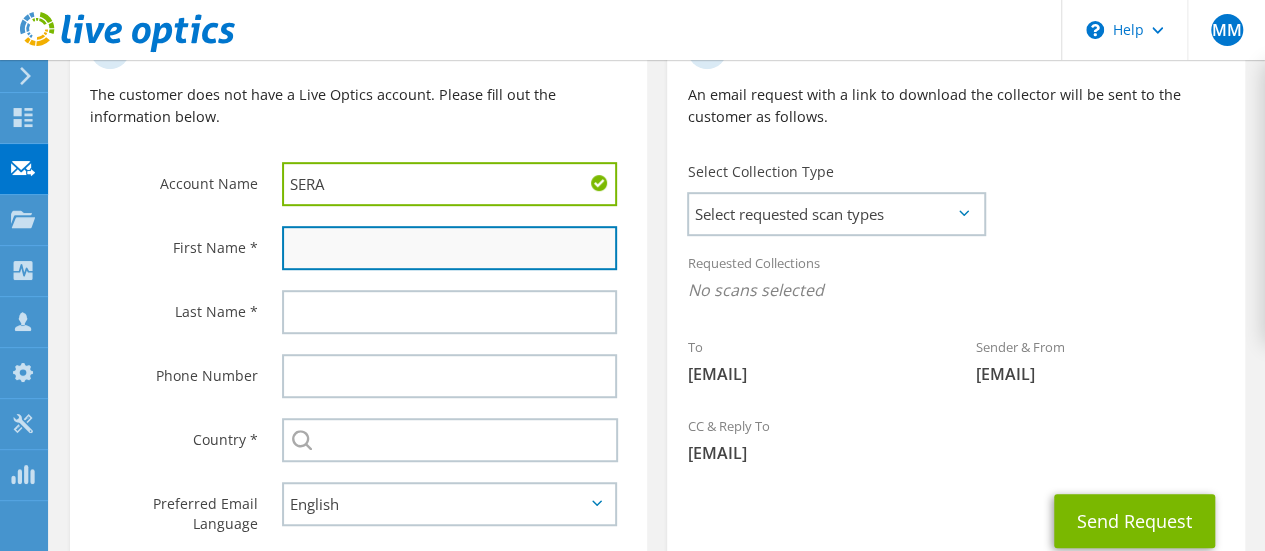 click at bounding box center [449, 248] 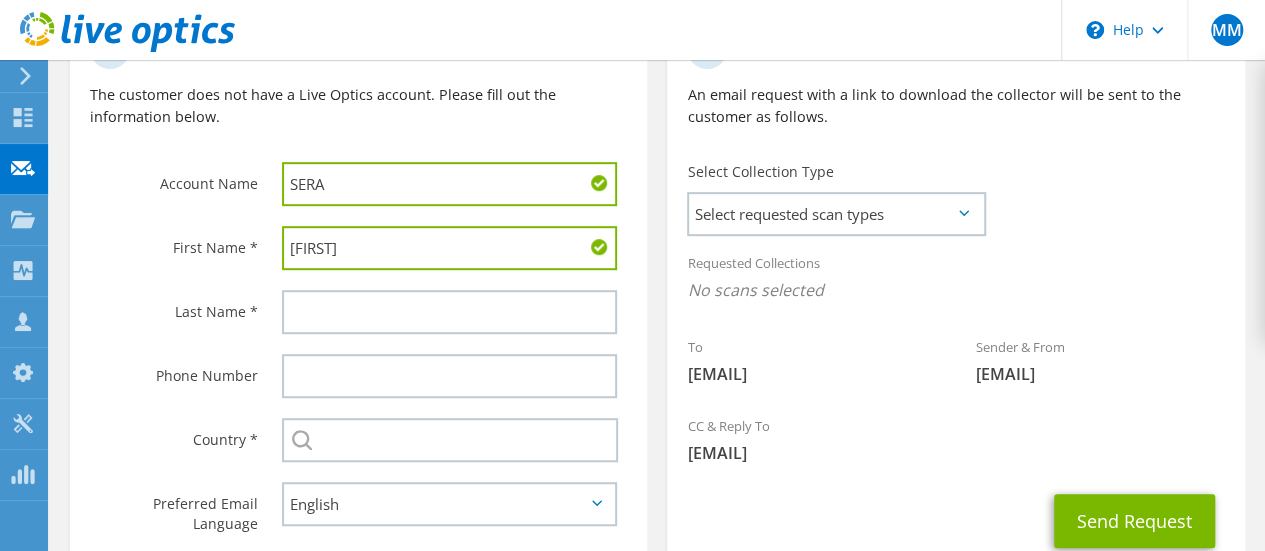 type on "Yousef" 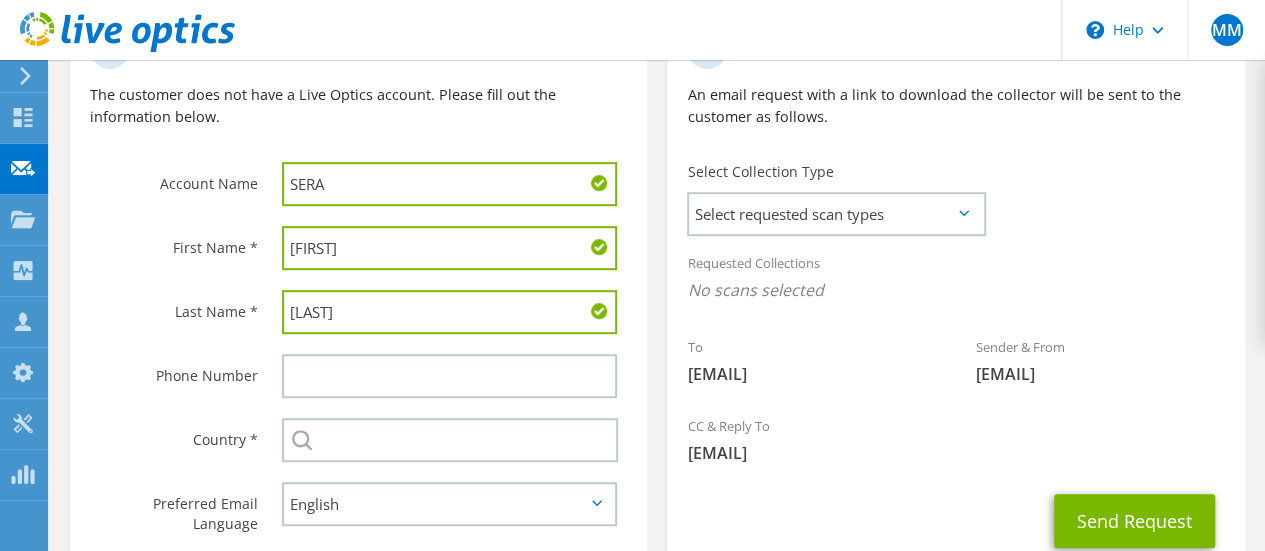 type on "Alanezi" 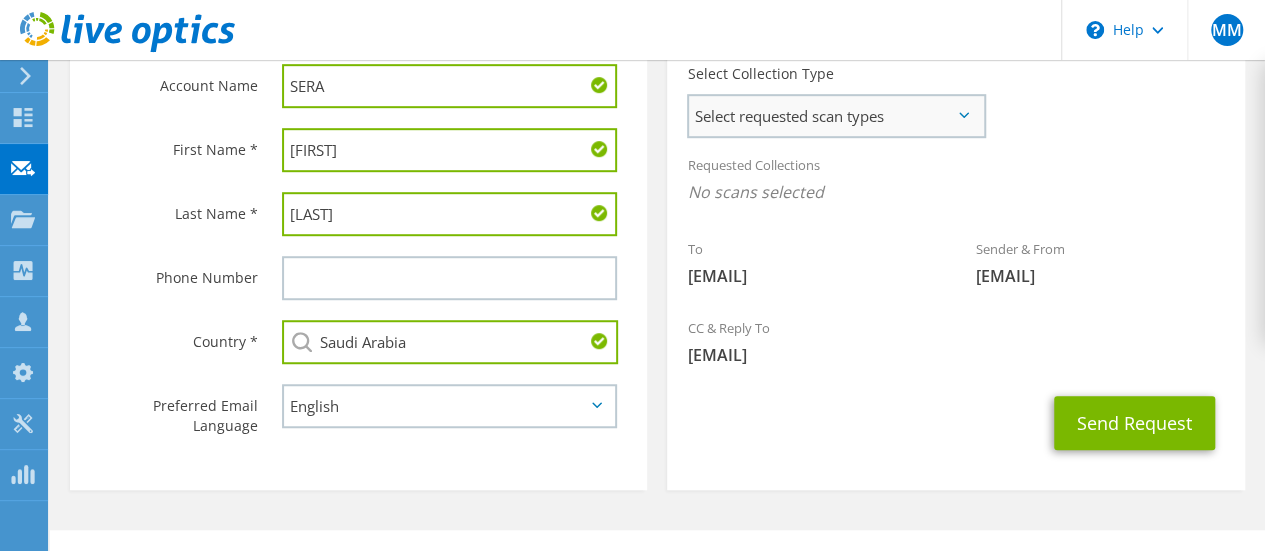 scroll, scrollTop: 570, scrollLeft: 0, axis: vertical 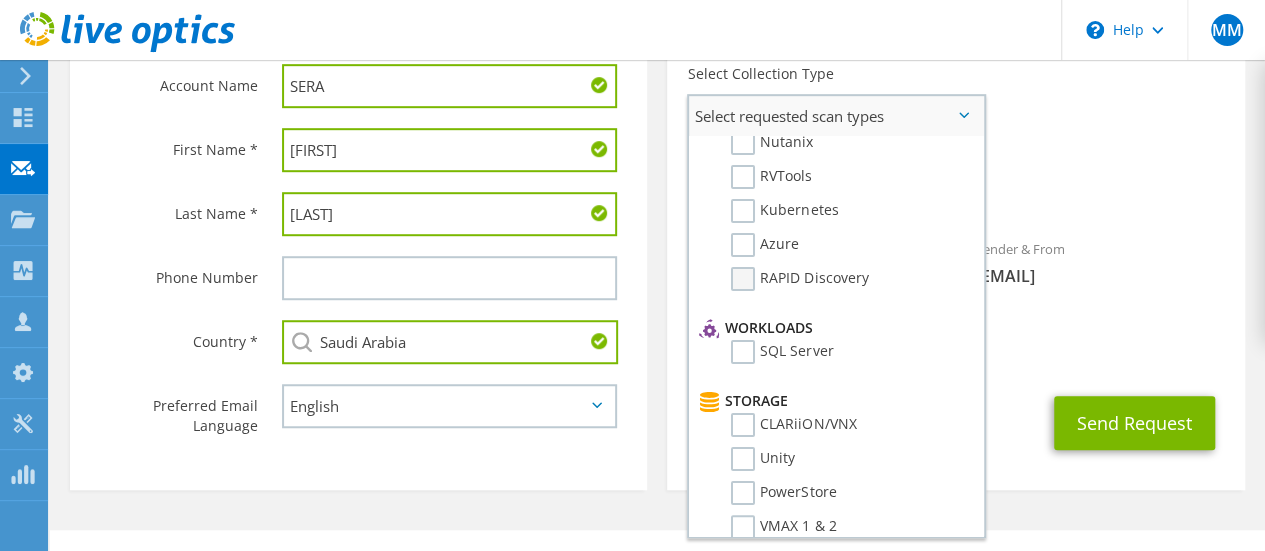 click on "RAPID Discovery" at bounding box center (799, 279) 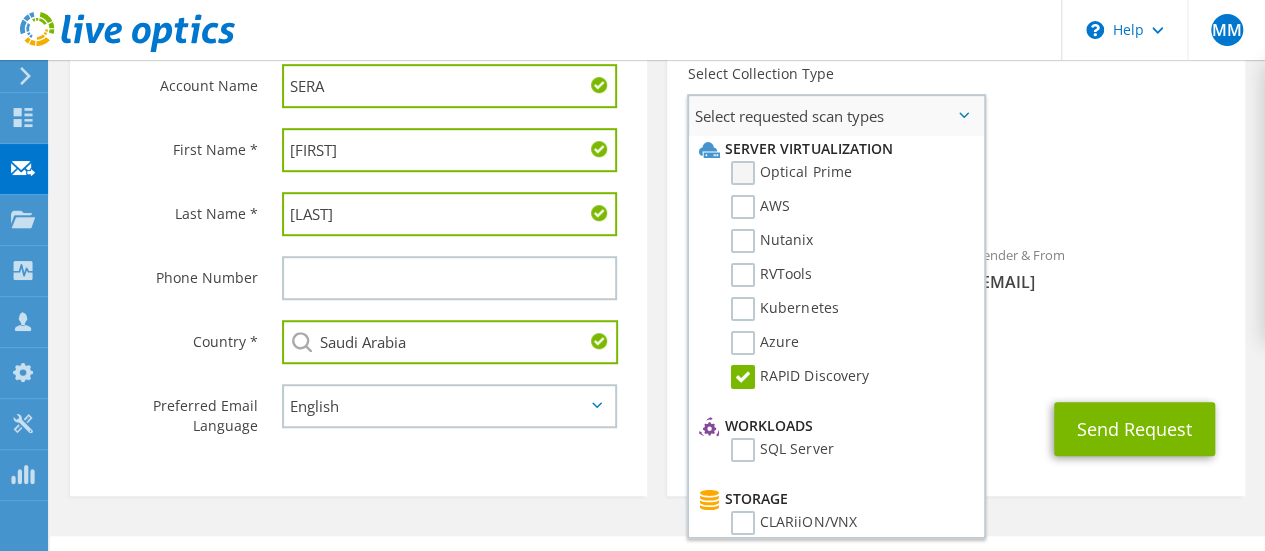scroll, scrollTop: 3, scrollLeft: 0, axis: vertical 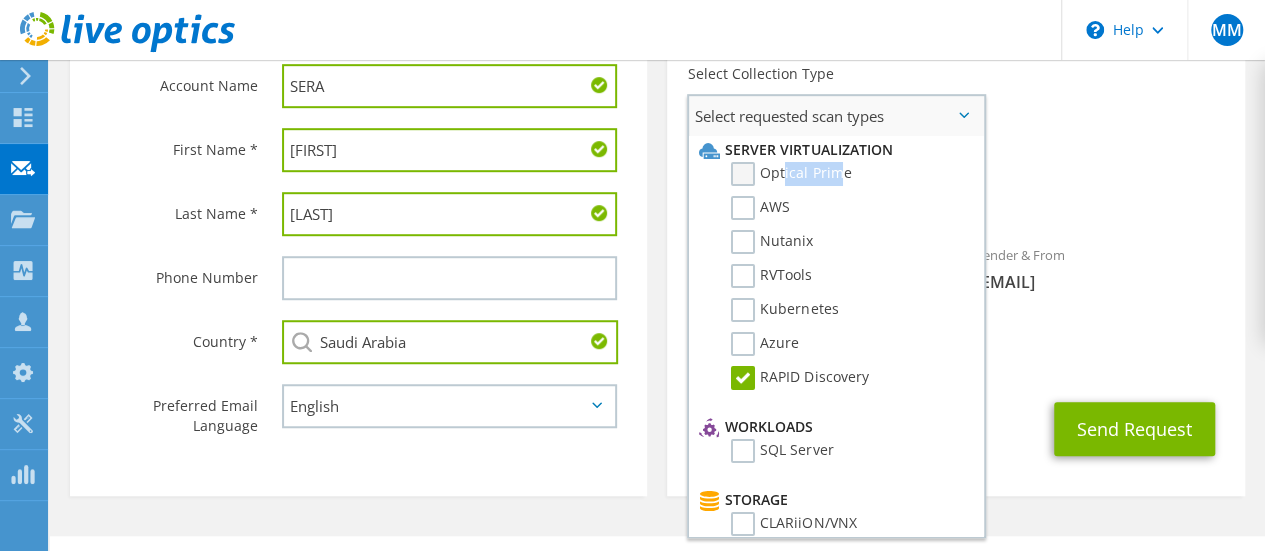 drag, startPoint x: 842, startPoint y: 176, endPoint x: 786, endPoint y: 179, distance: 56.0803 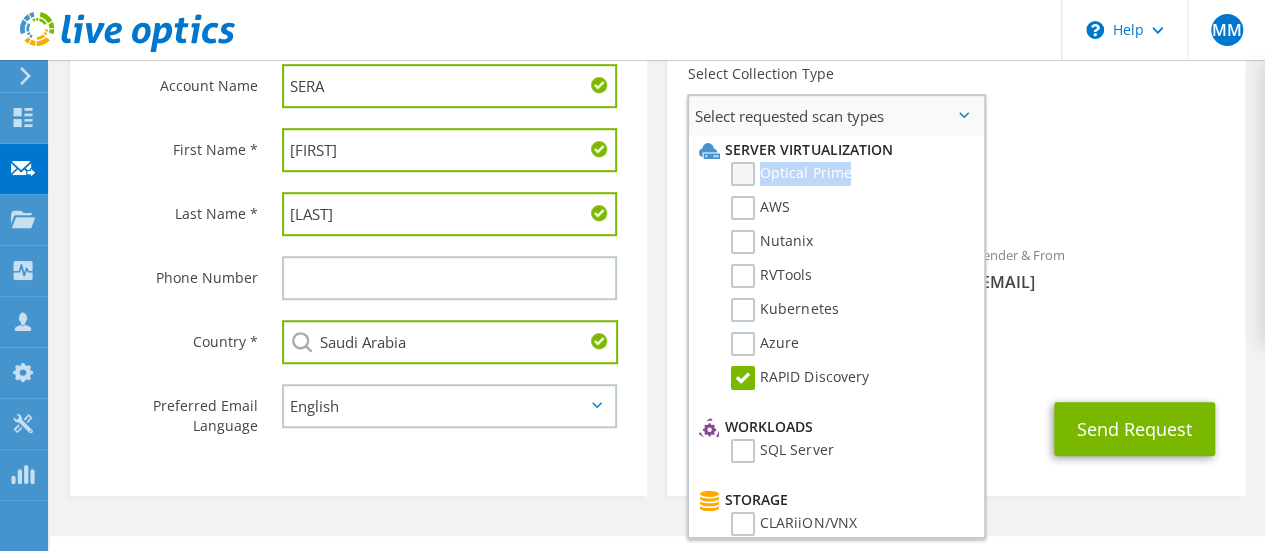 drag, startPoint x: 844, startPoint y: 172, endPoint x: 763, endPoint y: 176, distance: 81.09871 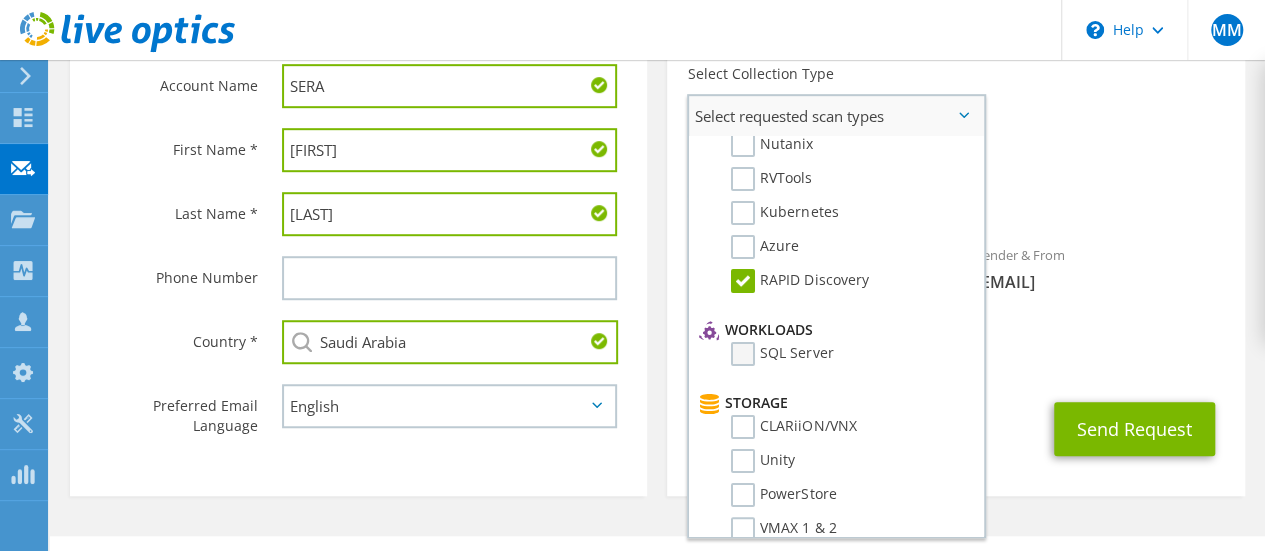 click on "SQL Server" at bounding box center (782, 354) 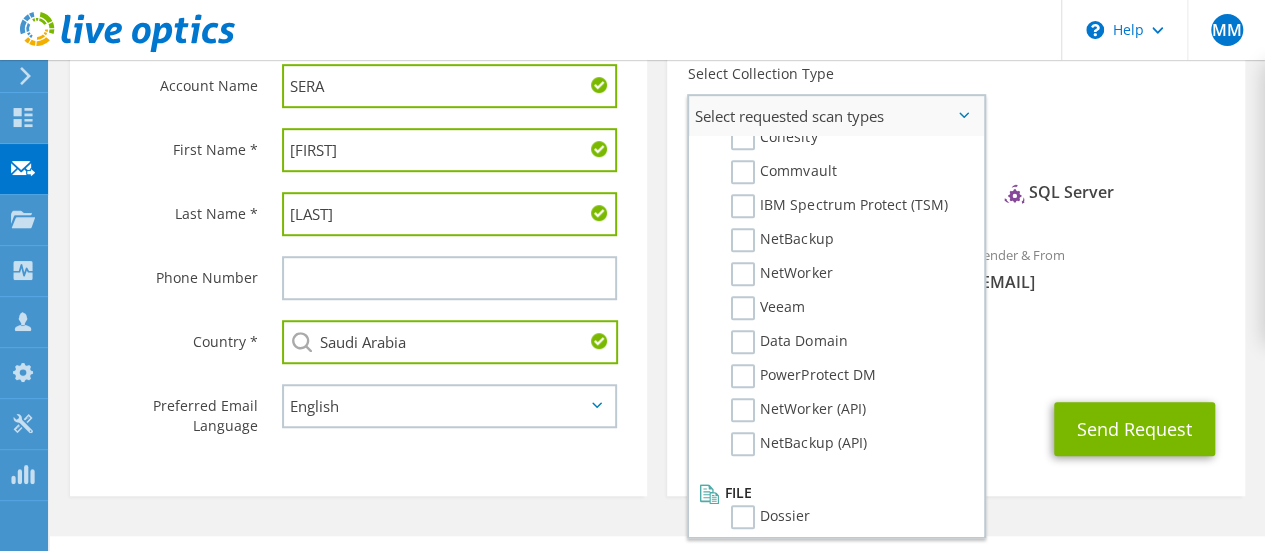 scroll, scrollTop: 951, scrollLeft: 0, axis: vertical 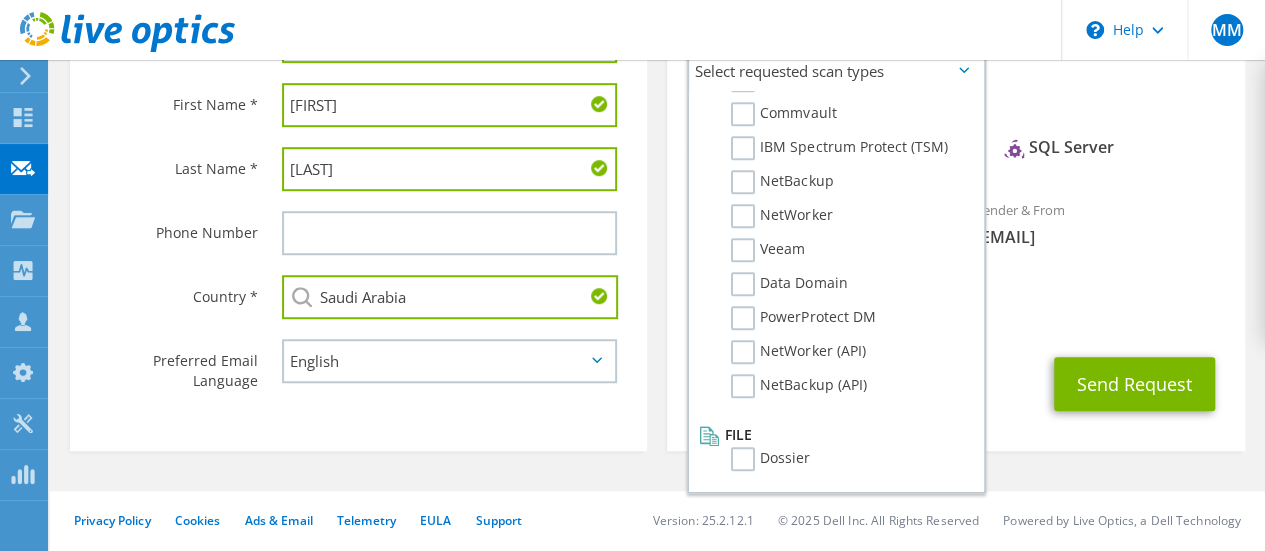 click on "CC & Reply To
m.mostafa@alnafitha.com" at bounding box center (955, 302) 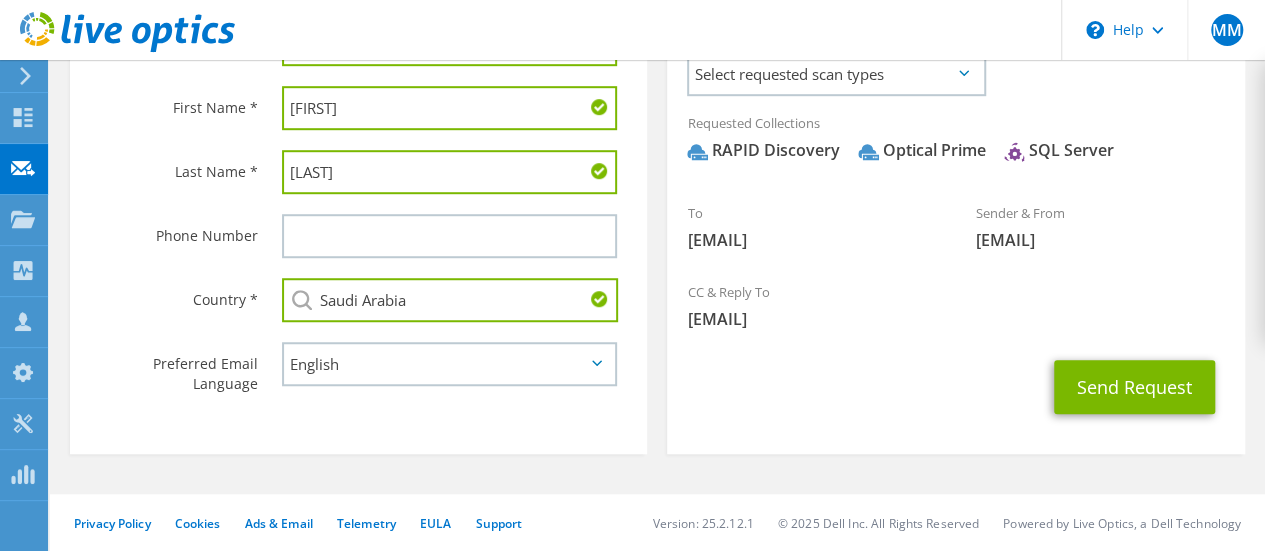 scroll, scrollTop: 616, scrollLeft: 0, axis: vertical 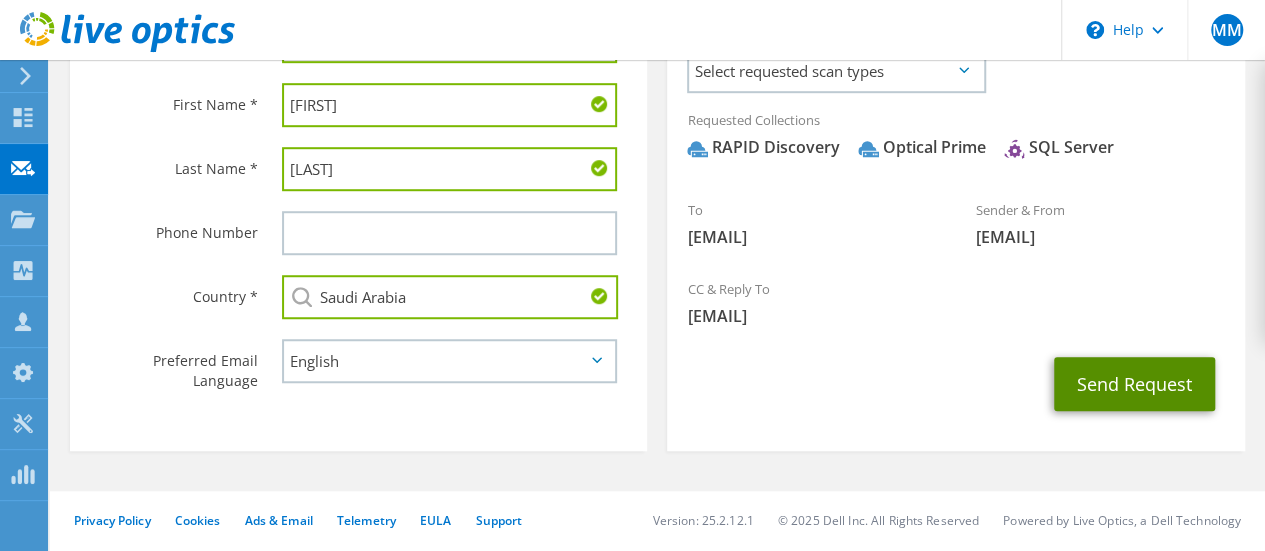 click on "Send Request" at bounding box center [1134, 384] 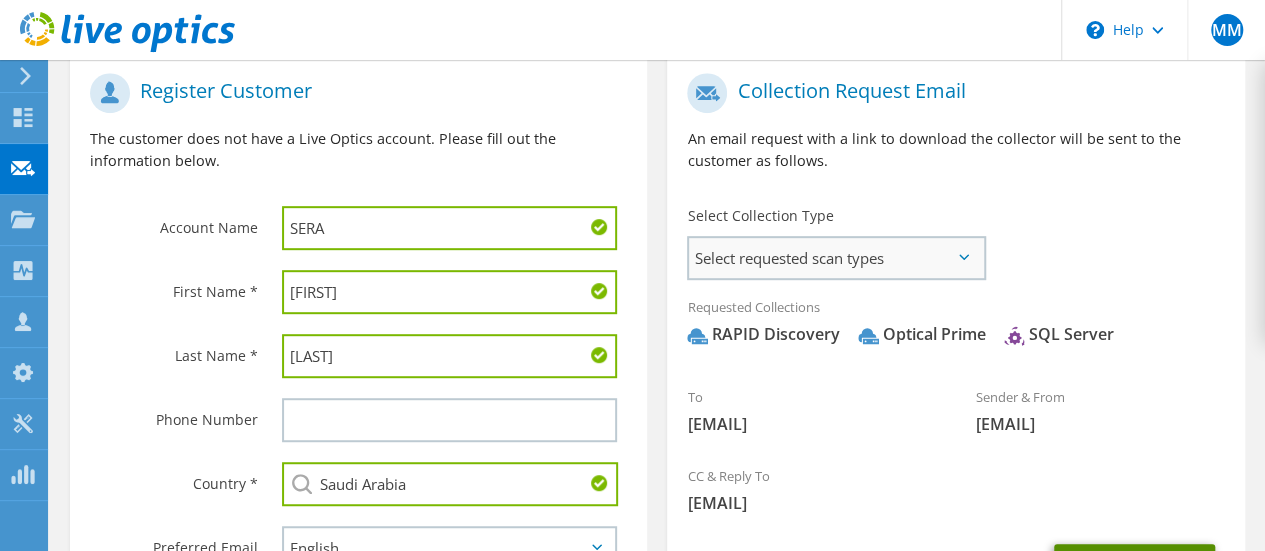 scroll, scrollTop: 424, scrollLeft: 0, axis: vertical 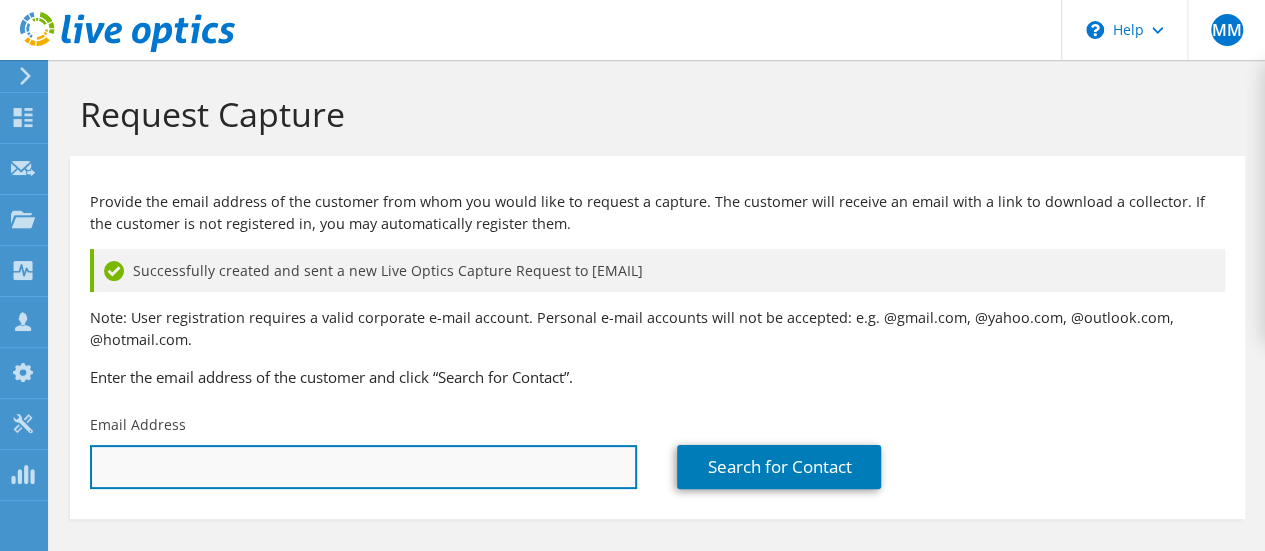 click at bounding box center (363, 467) 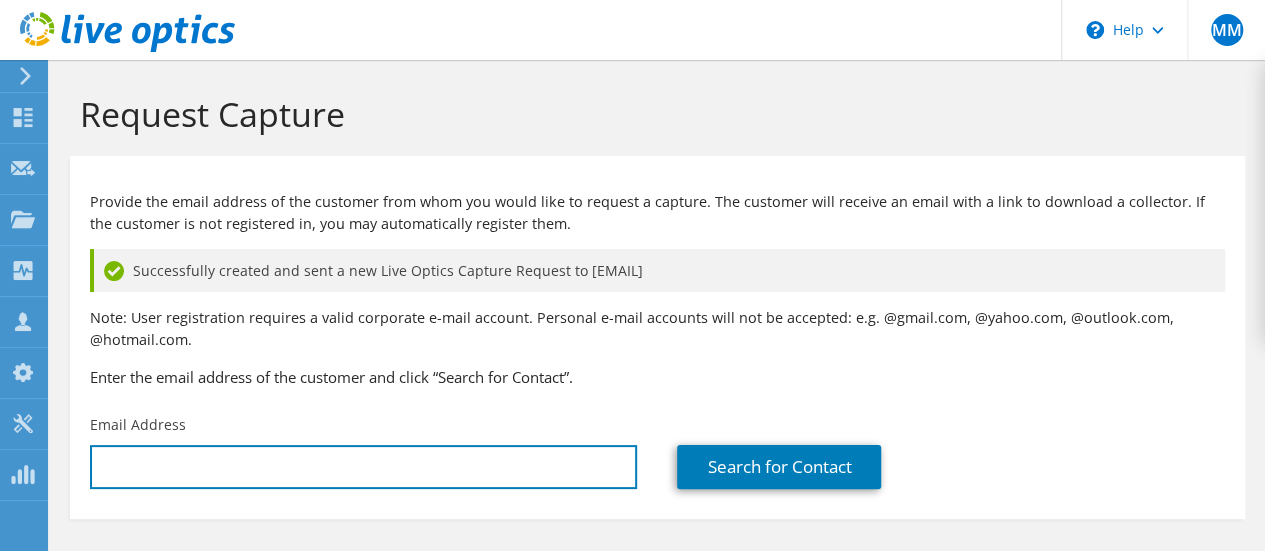 type on "[EMAIL]" 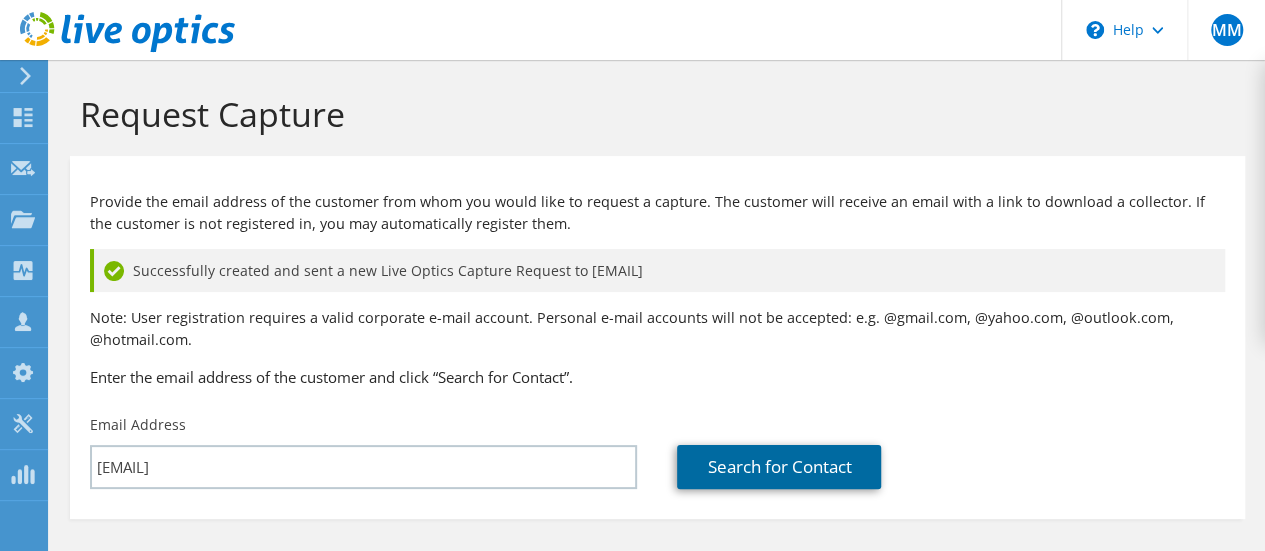 click on "Search for Contact" at bounding box center (779, 467) 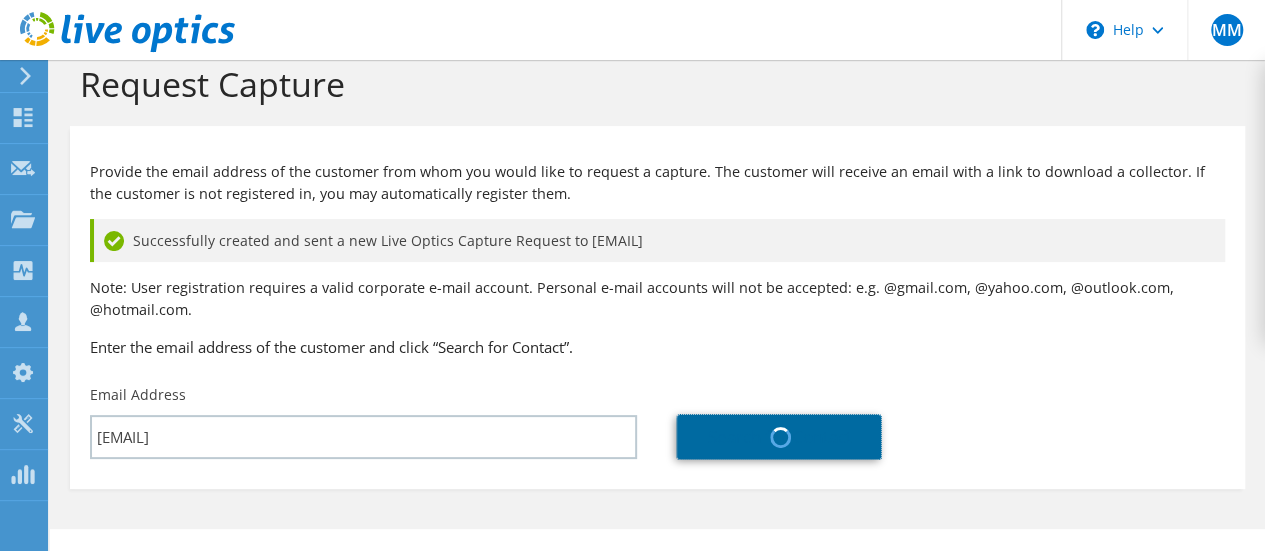 scroll, scrollTop: 68, scrollLeft: 0, axis: vertical 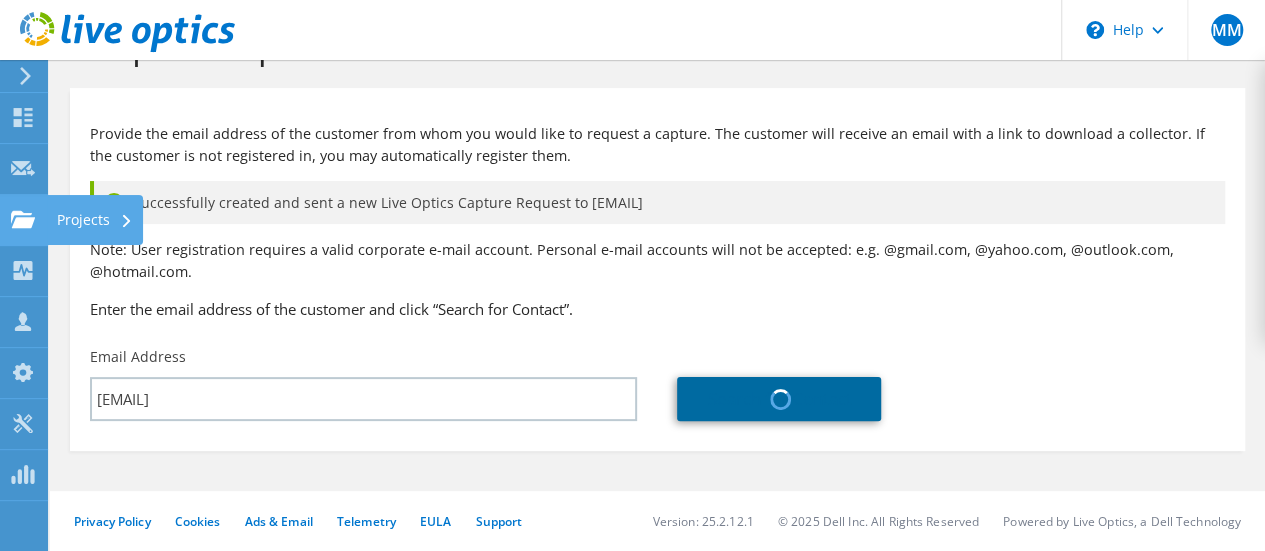 click on "Projects" at bounding box center [95, 220] 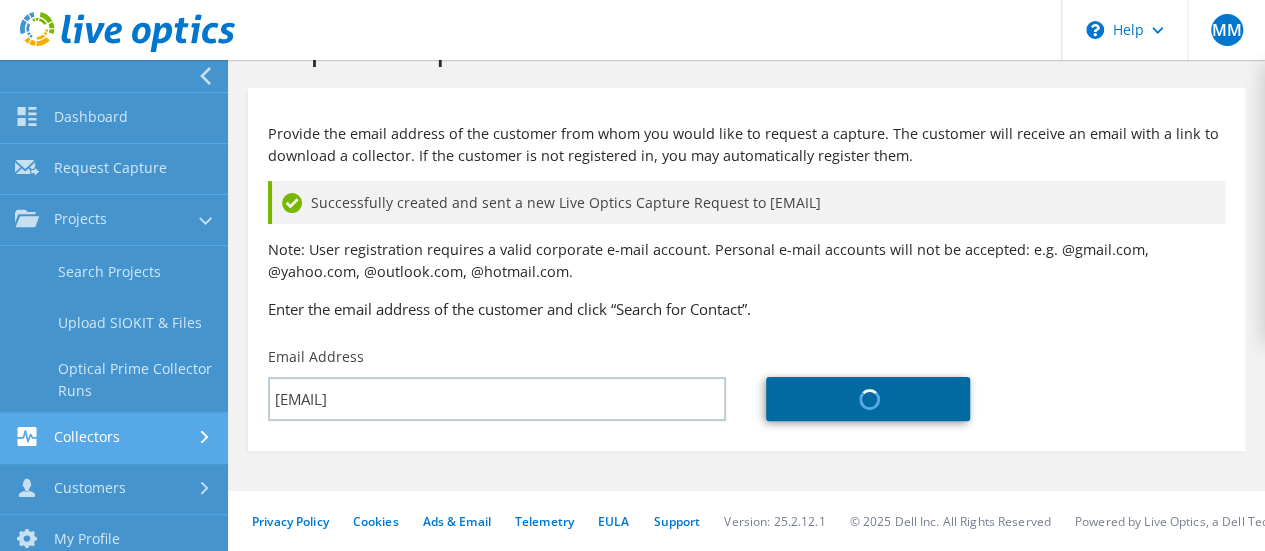 click on "Collectors" at bounding box center (114, 438) 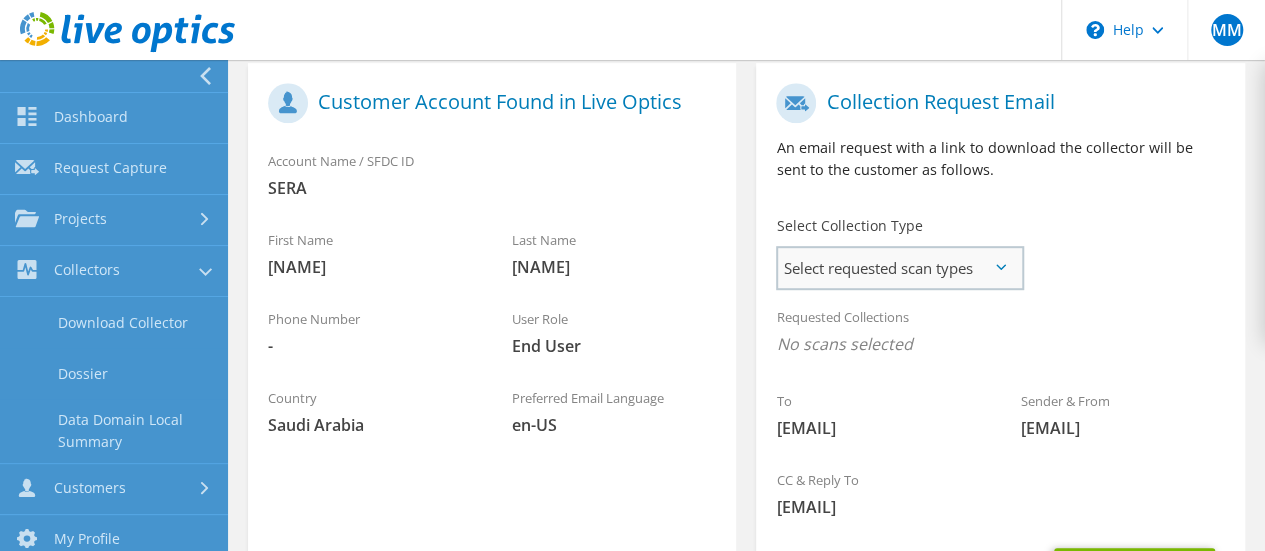 click on "Select requested scan types" at bounding box center [899, 268] 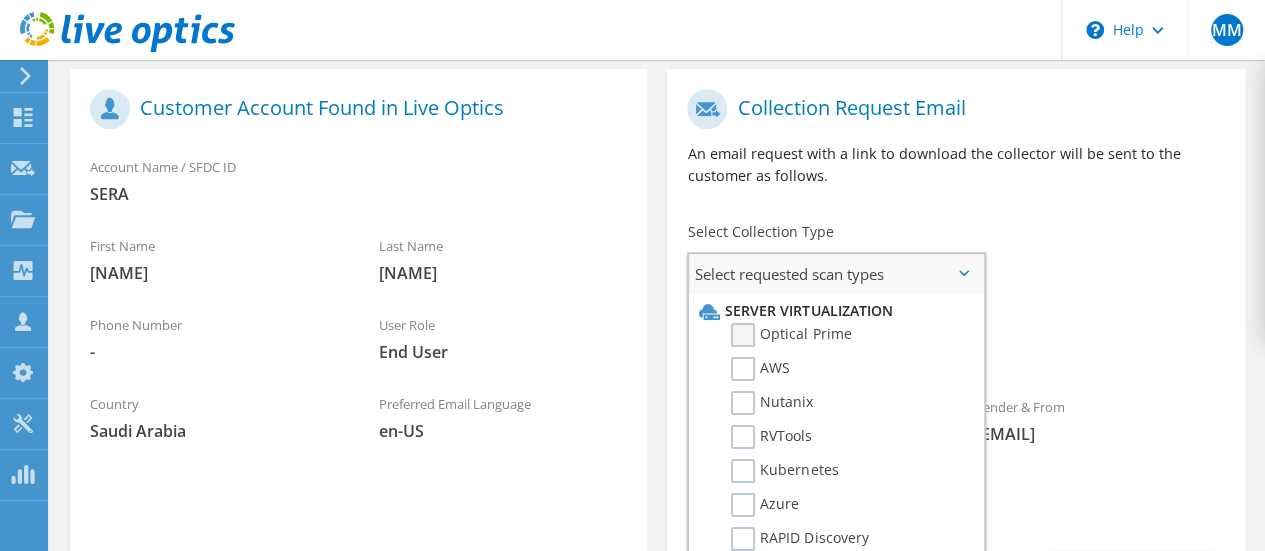 click on "Optical Prime" at bounding box center [791, 335] 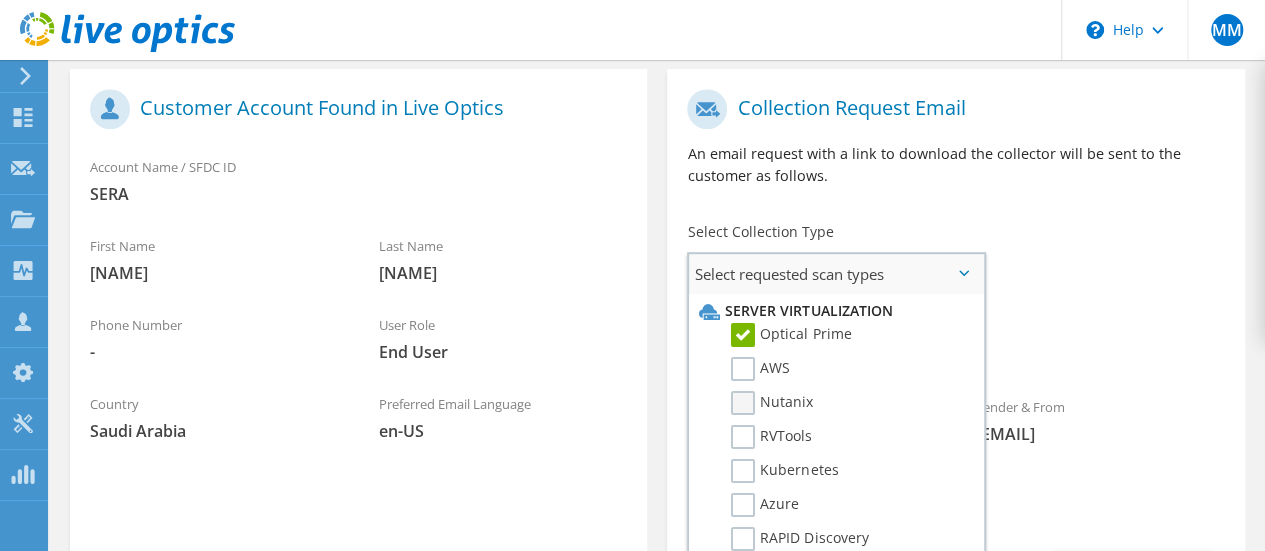 scroll, scrollTop: 469, scrollLeft: 0, axis: vertical 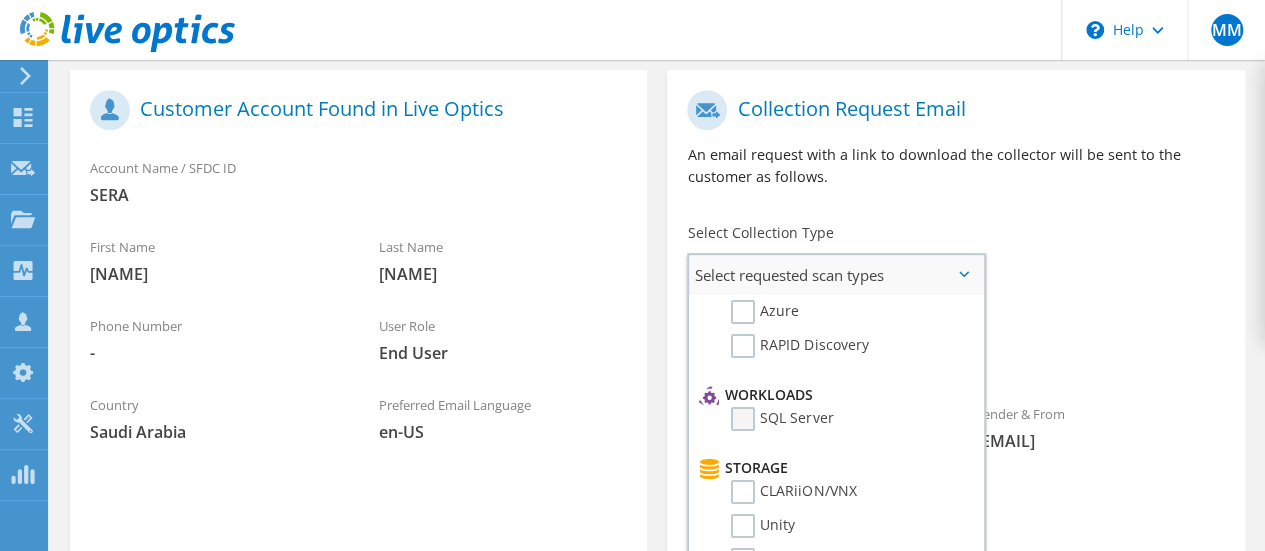 click on "SQL Server" at bounding box center (782, 419) 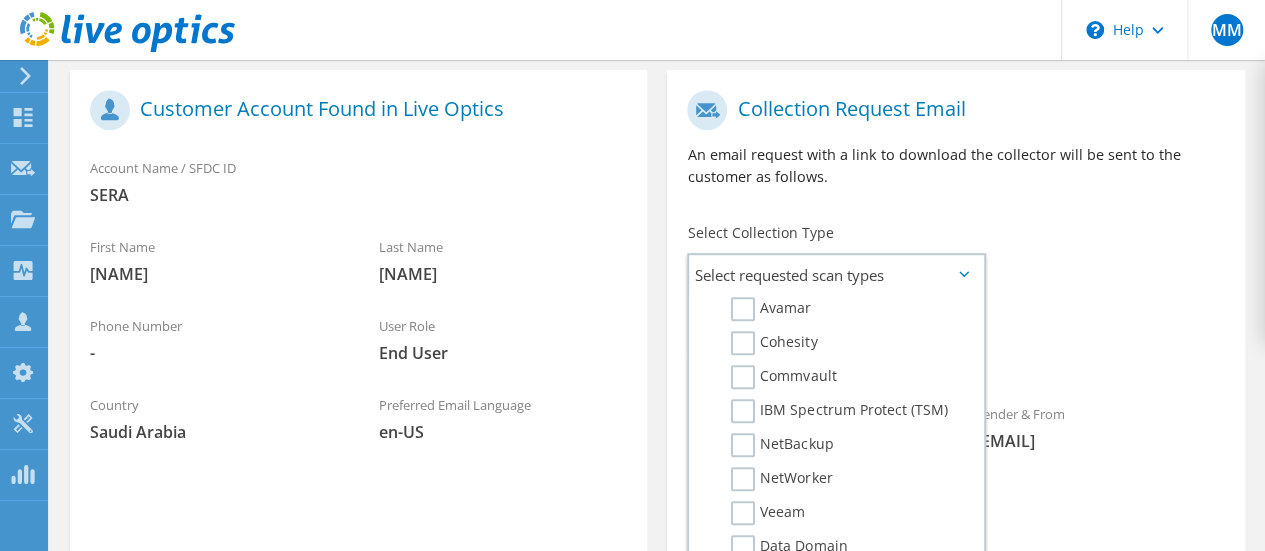 click on "Requested Collections
No scans selected
Optical Prime
SQL Server" at bounding box center (955, 343) 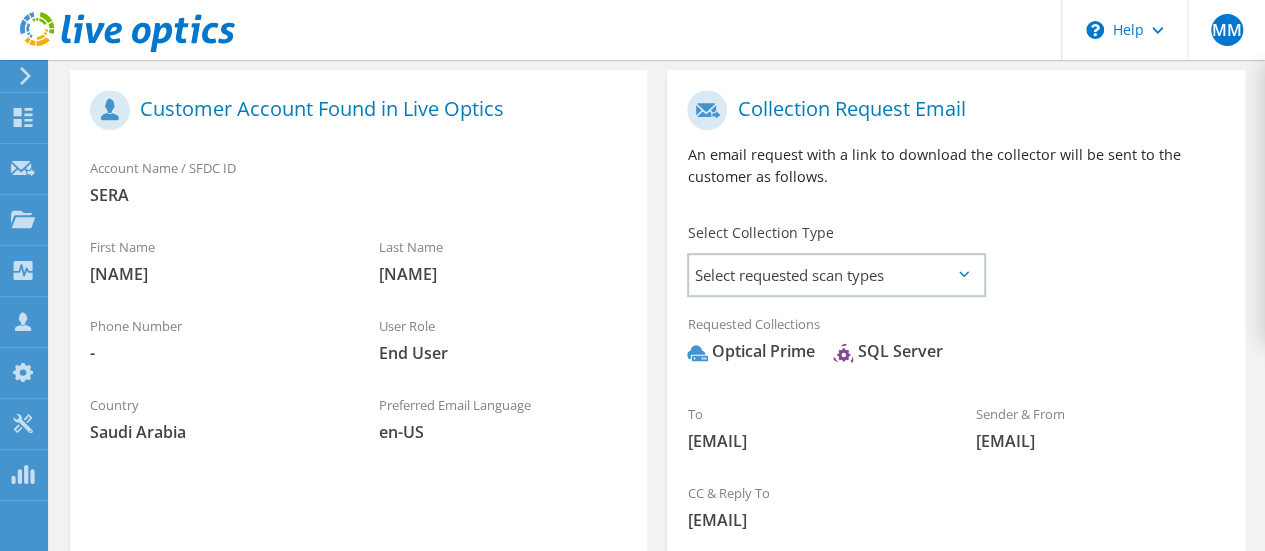 scroll, scrollTop: 898, scrollLeft: 0, axis: vertical 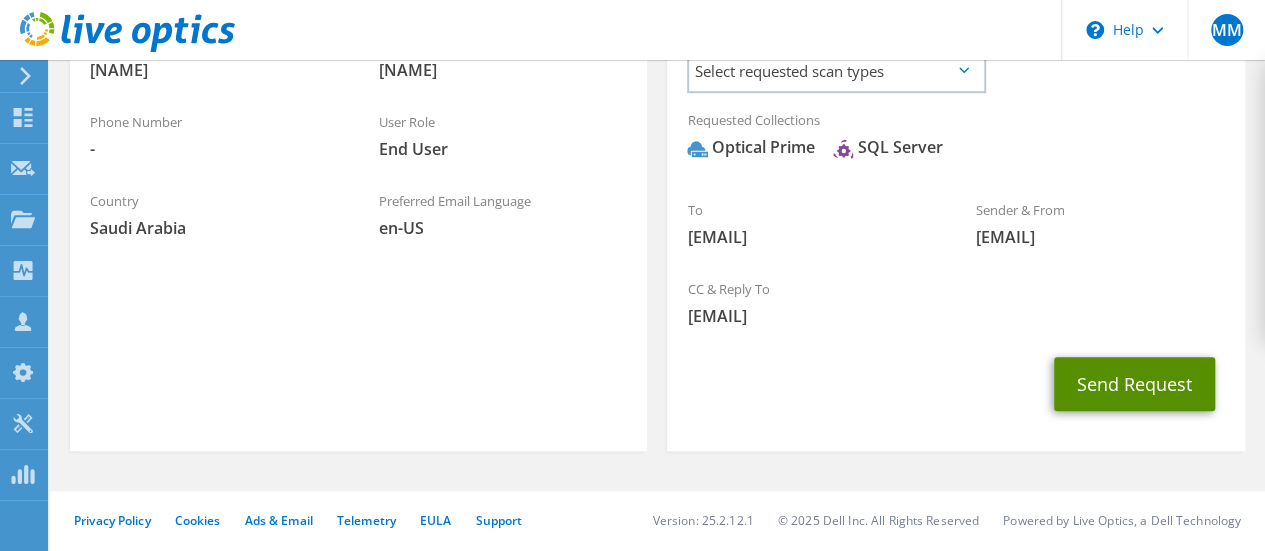 click on "Send Request" at bounding box center (1134, 384) 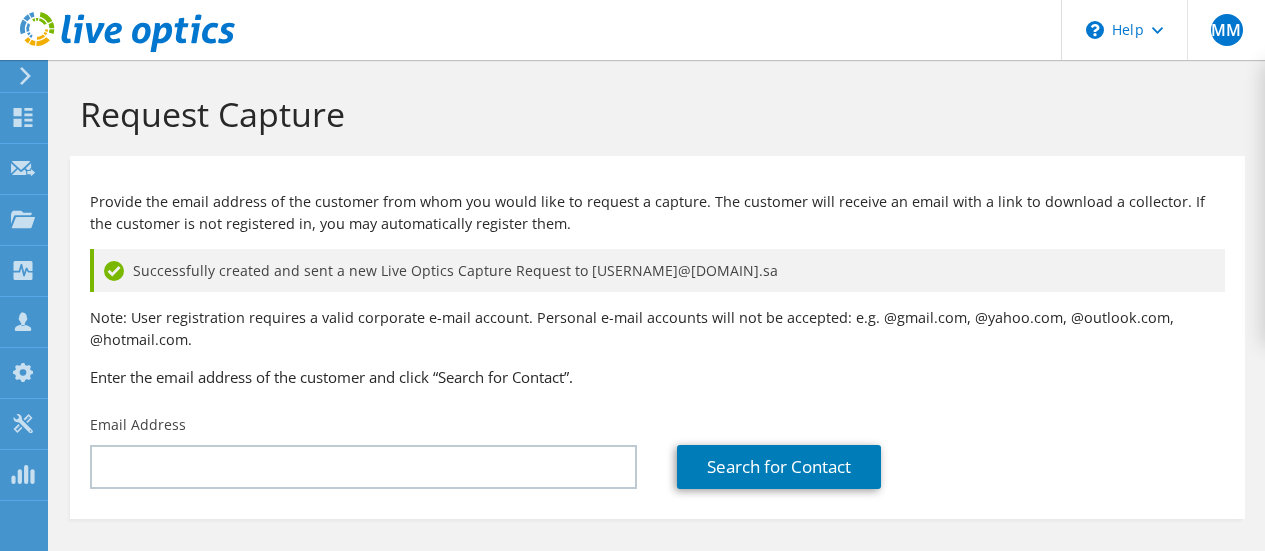 scroll, scrollTop: 0, scrollLeft: 0, axis: both 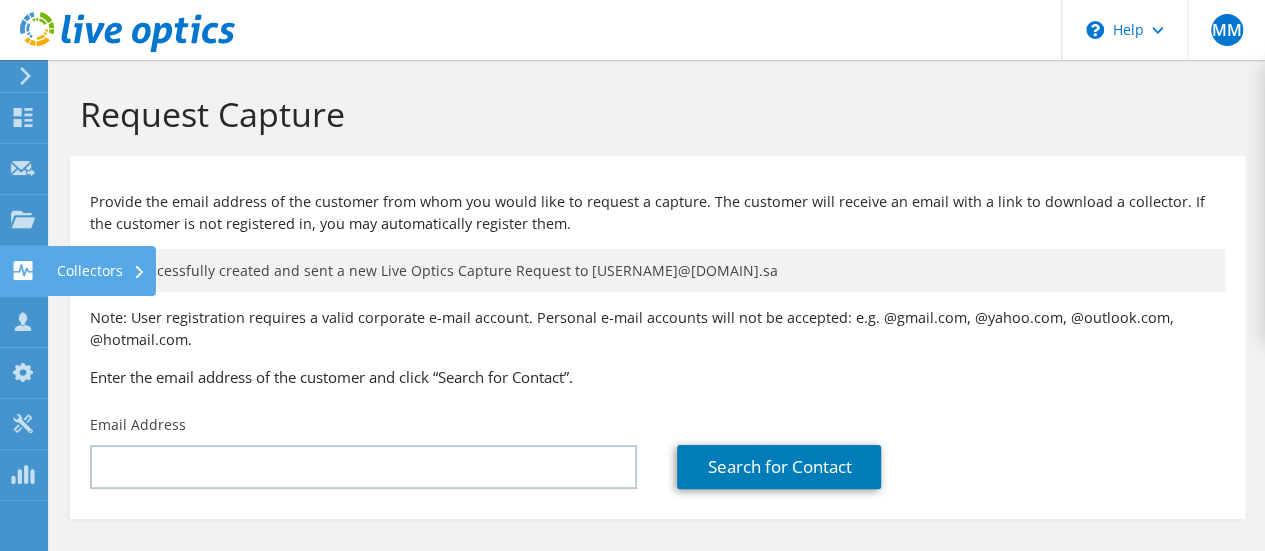 click on "Collectors" at bounding box center [-66, 271] 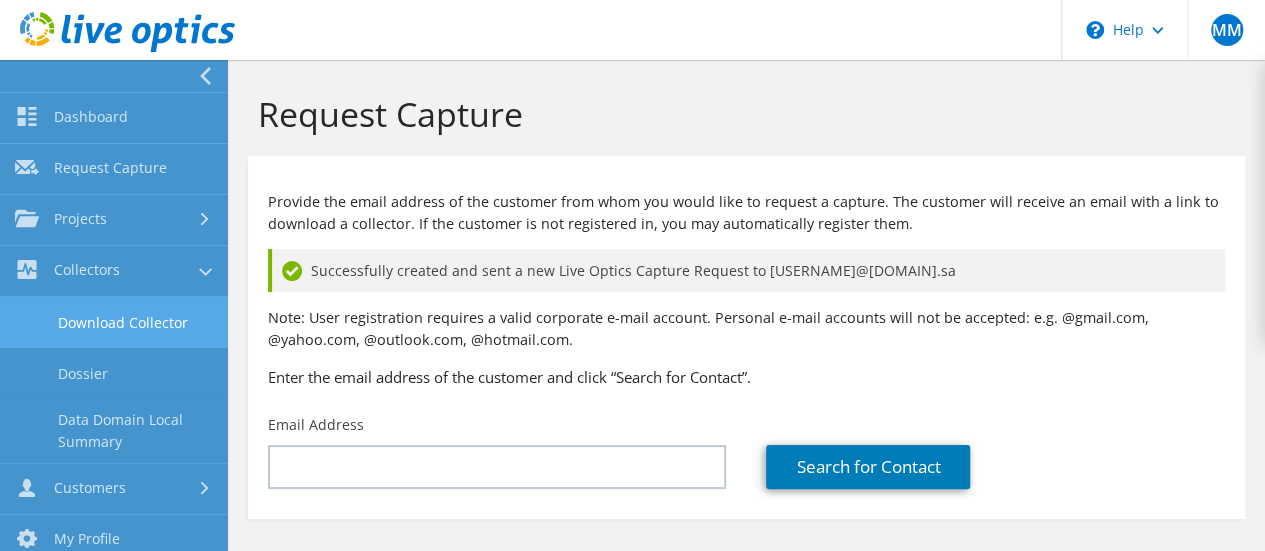 click on "Download Collector" at bounding box center [114, 322] 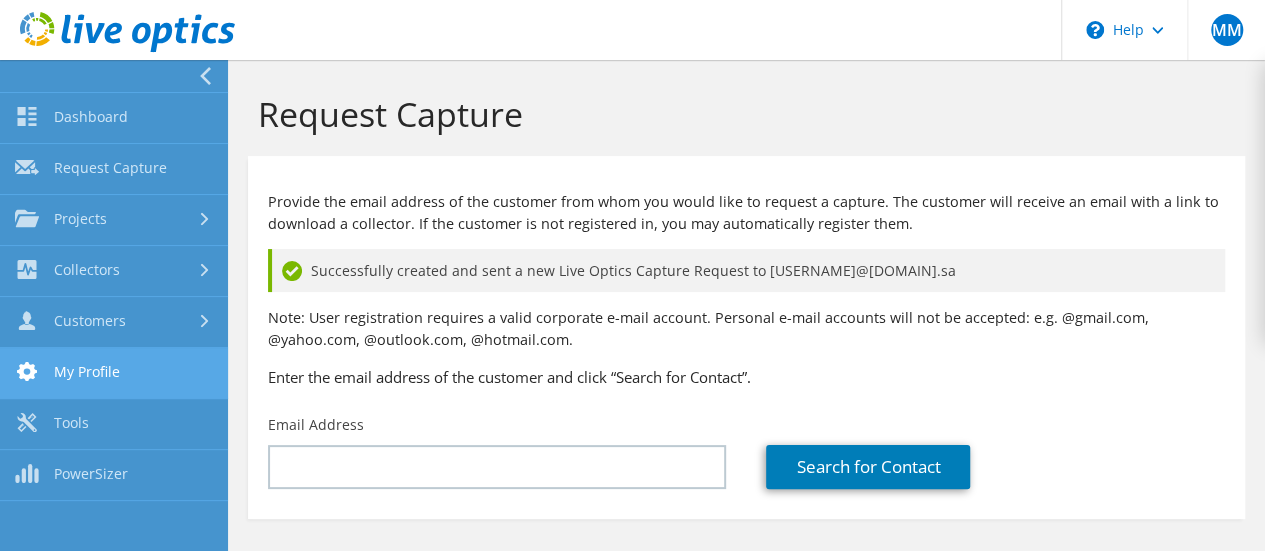 click on "My Profile" at bounding box center [114, 373] 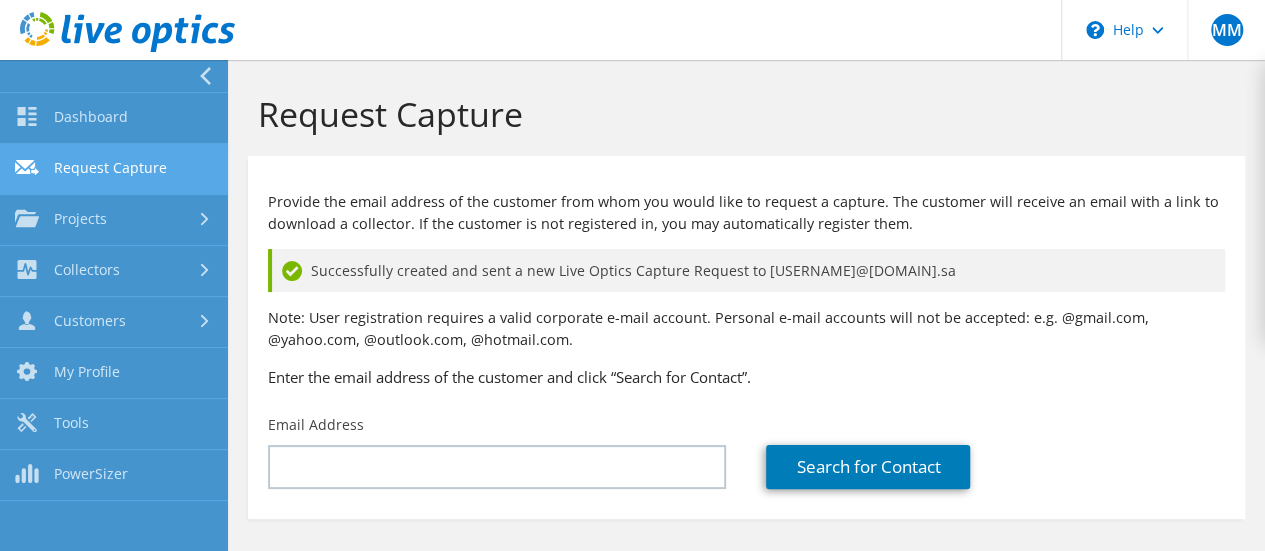 click on "Request Capture" at bounding box center [114, 169] 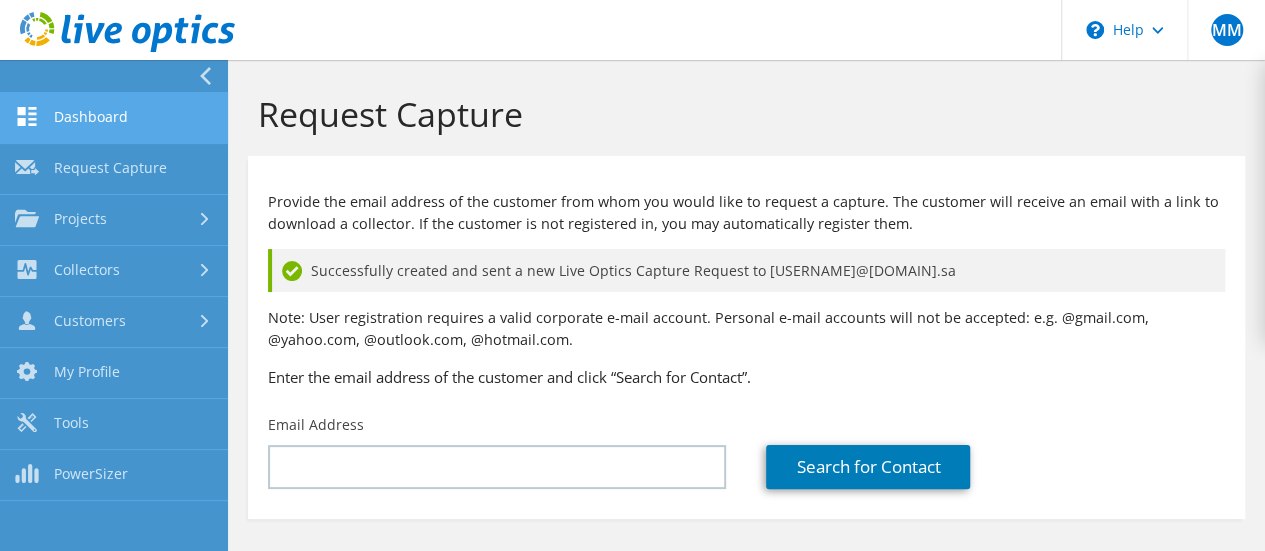 click on "Dashboard" at bounding box center (114, 118) 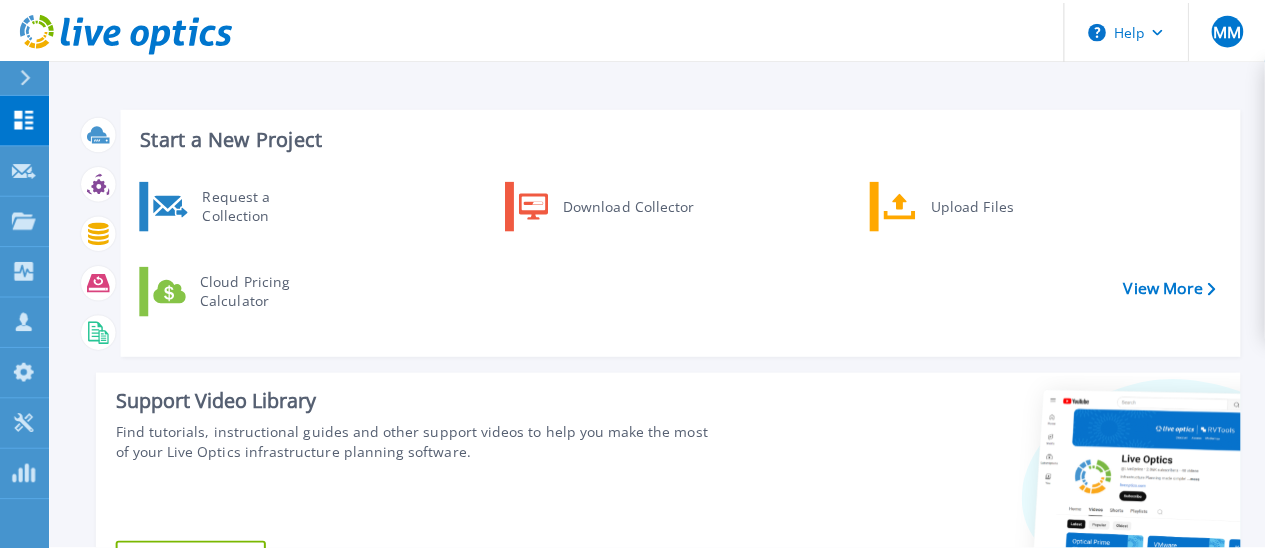 scroll, scrollTop: 0, scrollLeft: 0, axis: both 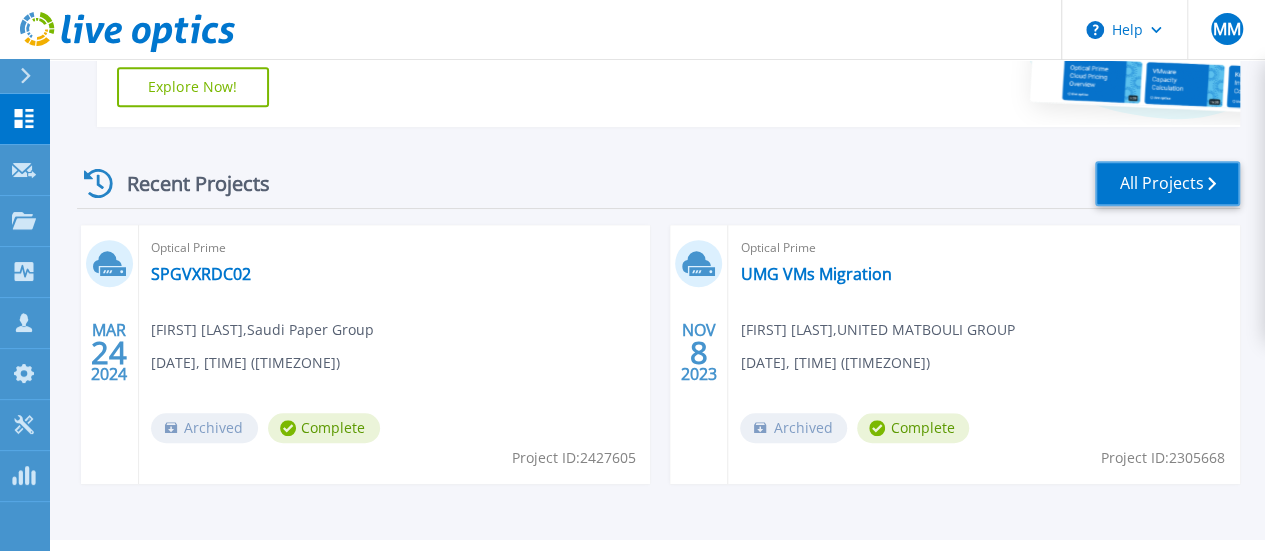 click on "All Projects" at bounding box center (1167, 183) 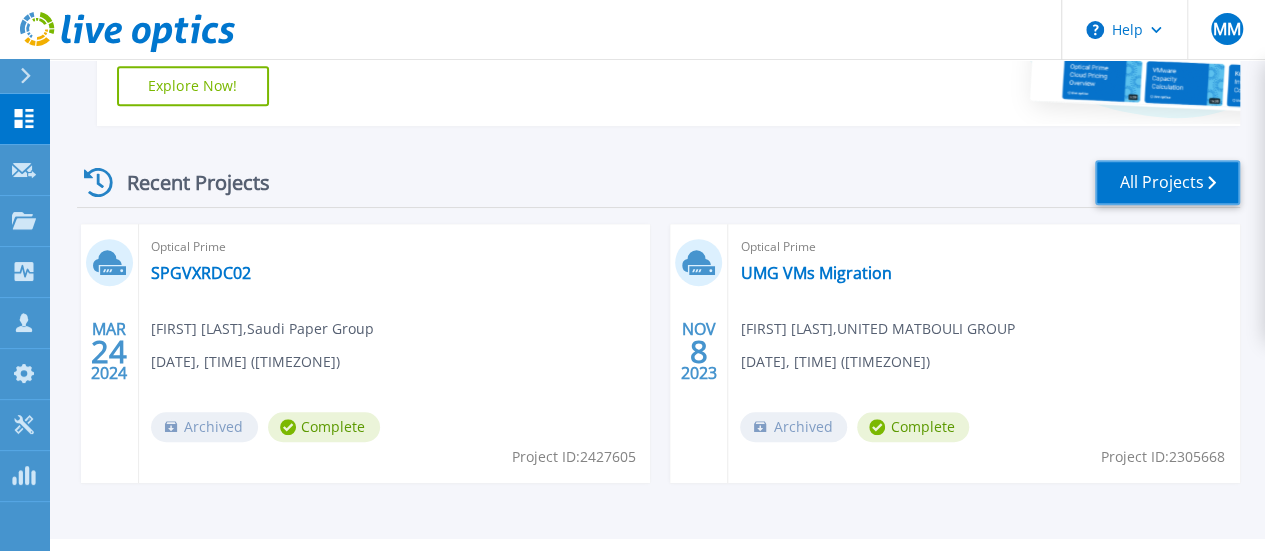 scroll, scrollTop: 480, scrollLeft: 0, axis: vertical 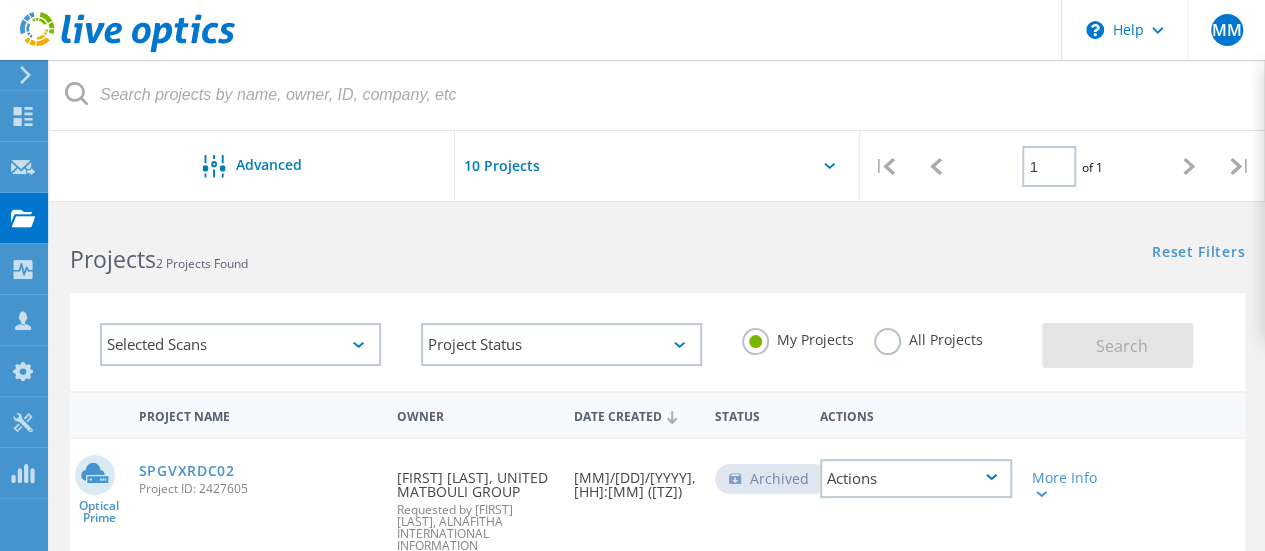 click on "Selected Scans" at bounding box center (240, 344) 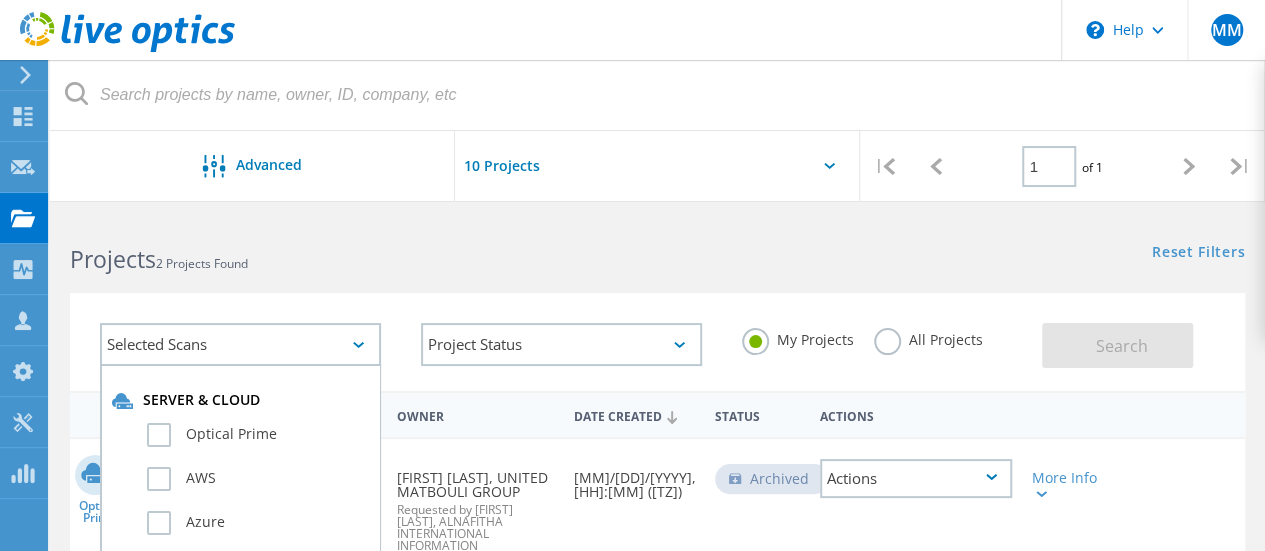 click on "Selected Scans" at bounding box center [240, 344] 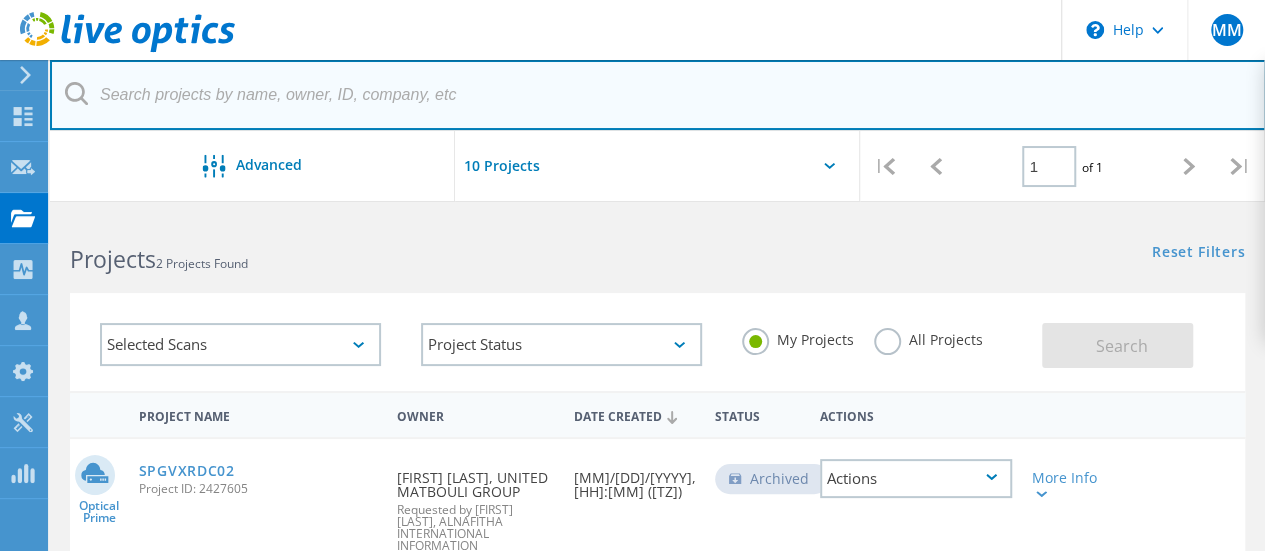 click at bounding box center (658, 95) 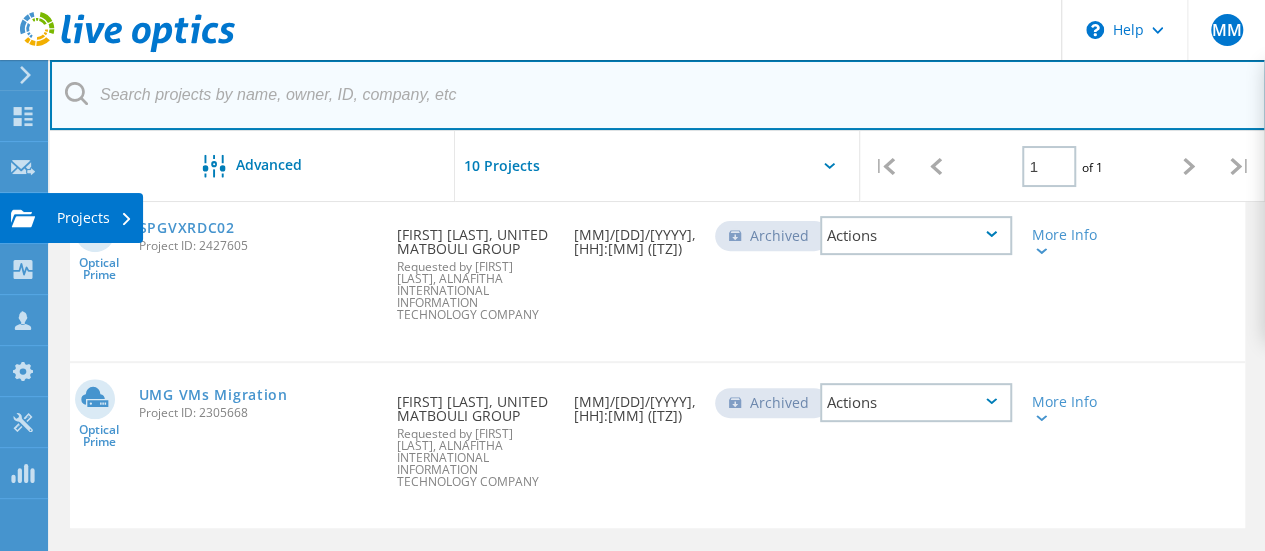 scroll, scrollTop: 242, scrollLeft: 0, axis: vertical 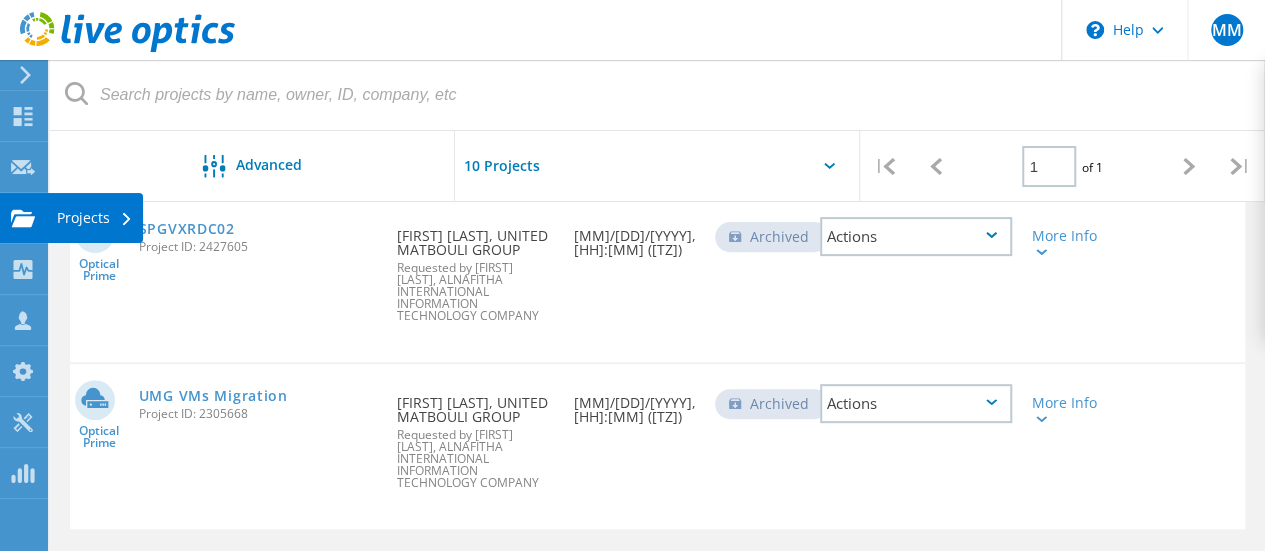 click on "Projects" at bounding box center [95, 218] 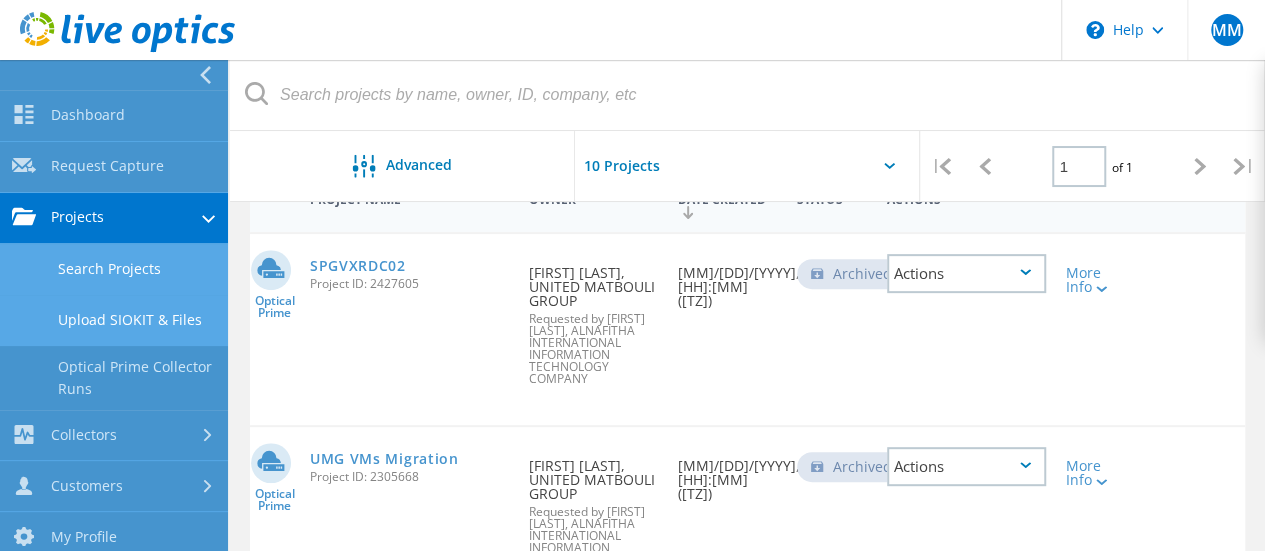 click on "Upload SIOKIT & Files" at bounding box center (114, 269) 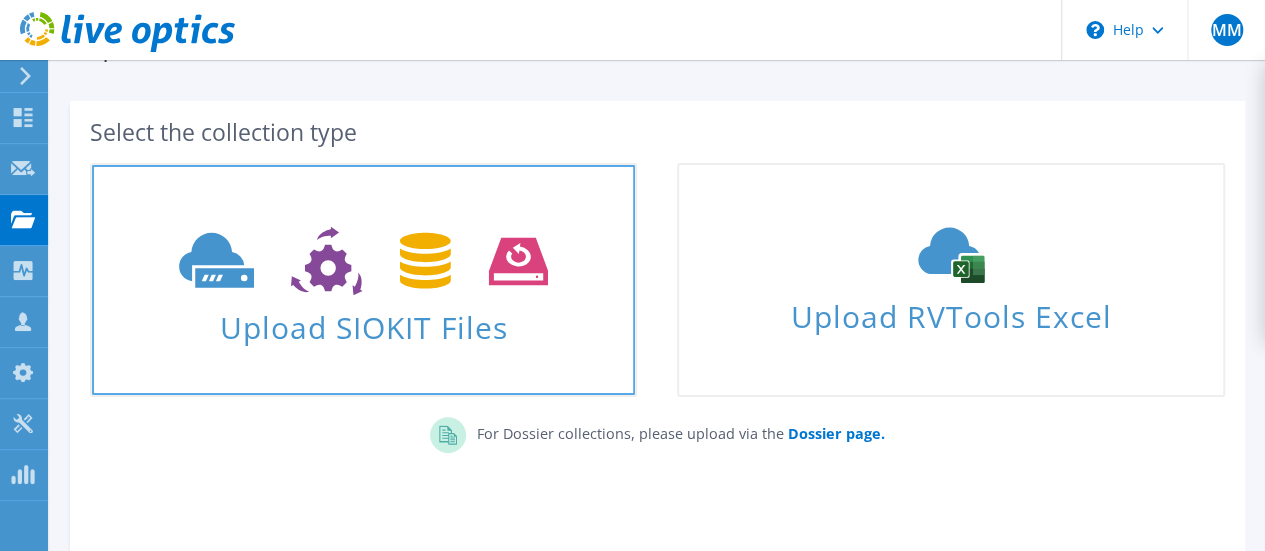 scroll, scrollTop: 0, scrollLeft: 0, axis: both 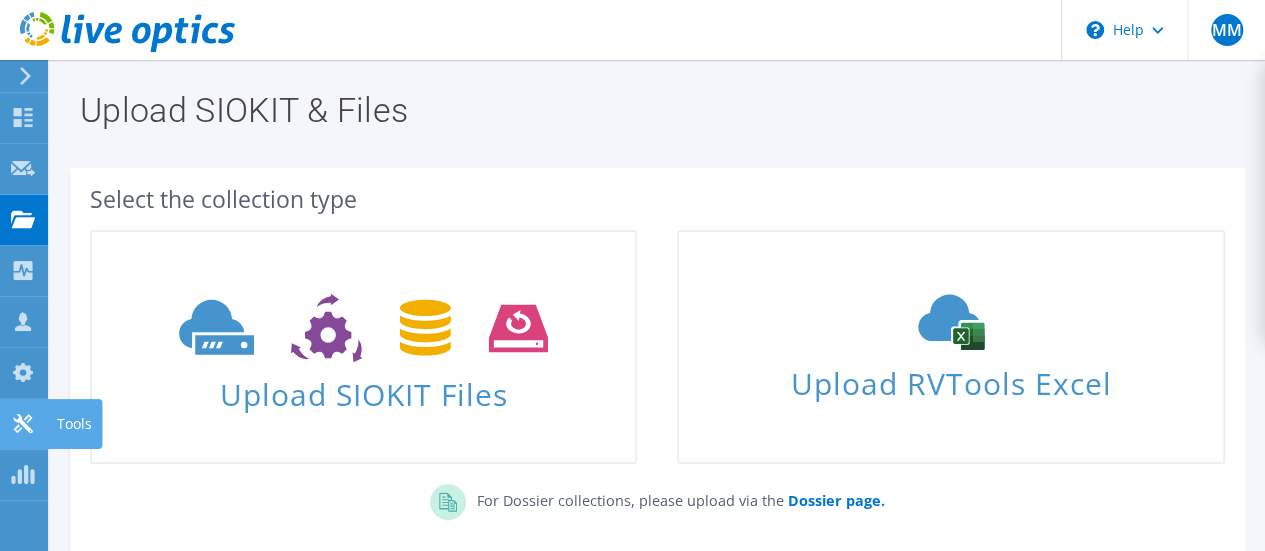 click at bounding box center [22, 423] 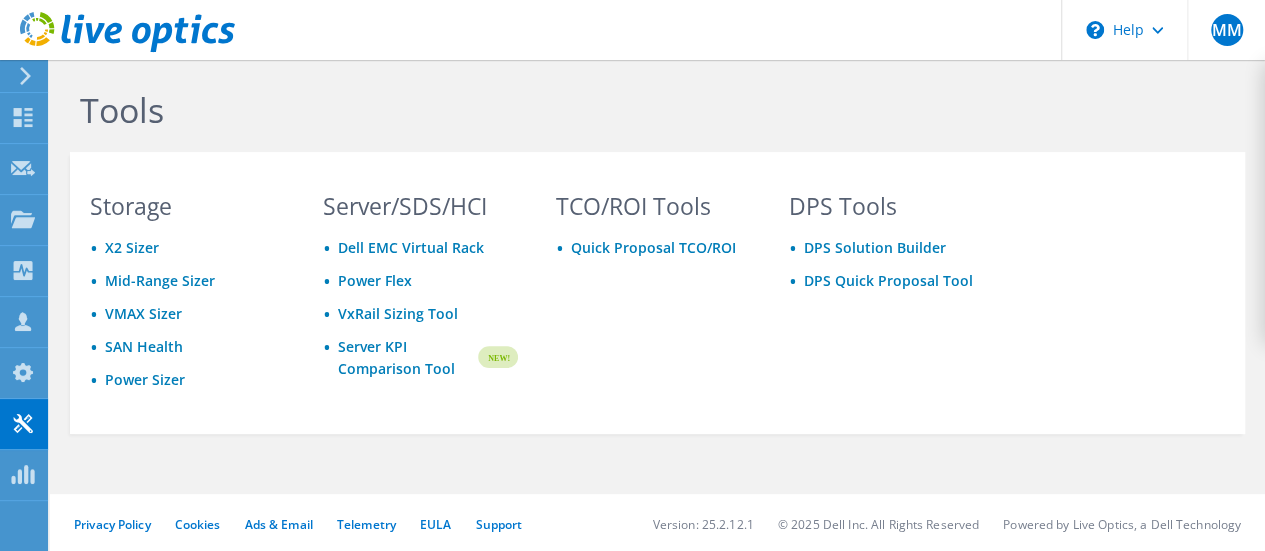 scroll, scrollTop: 5, scrollLeft: 0, axis: vertical 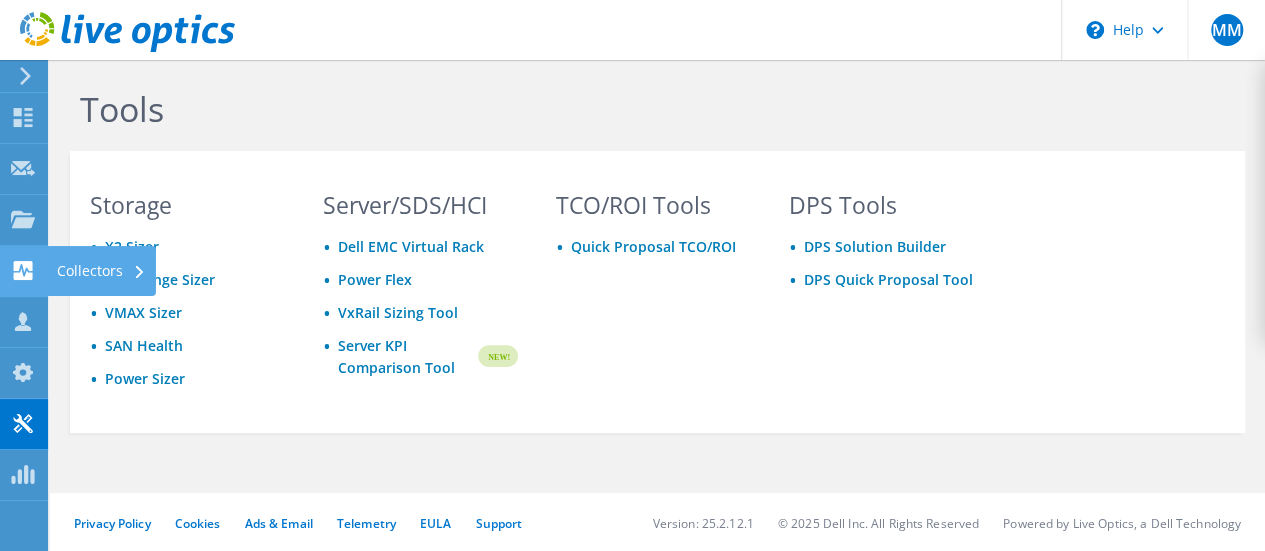 click on "Collectors" at bounding box center [101, 271] 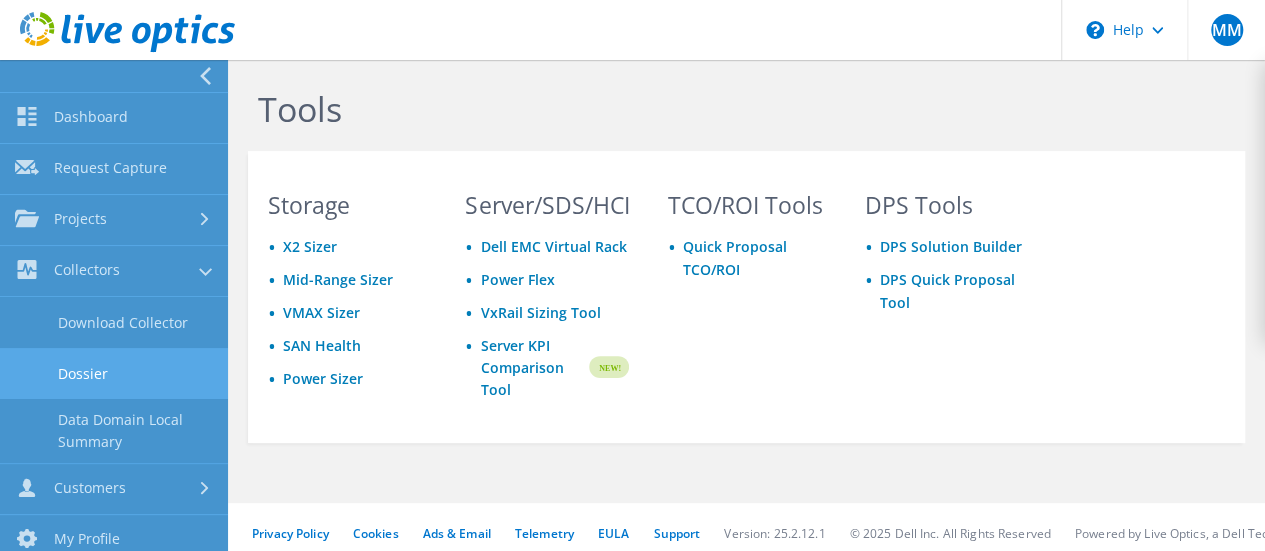 click on "Dossier" at bounding box center [114, 373] 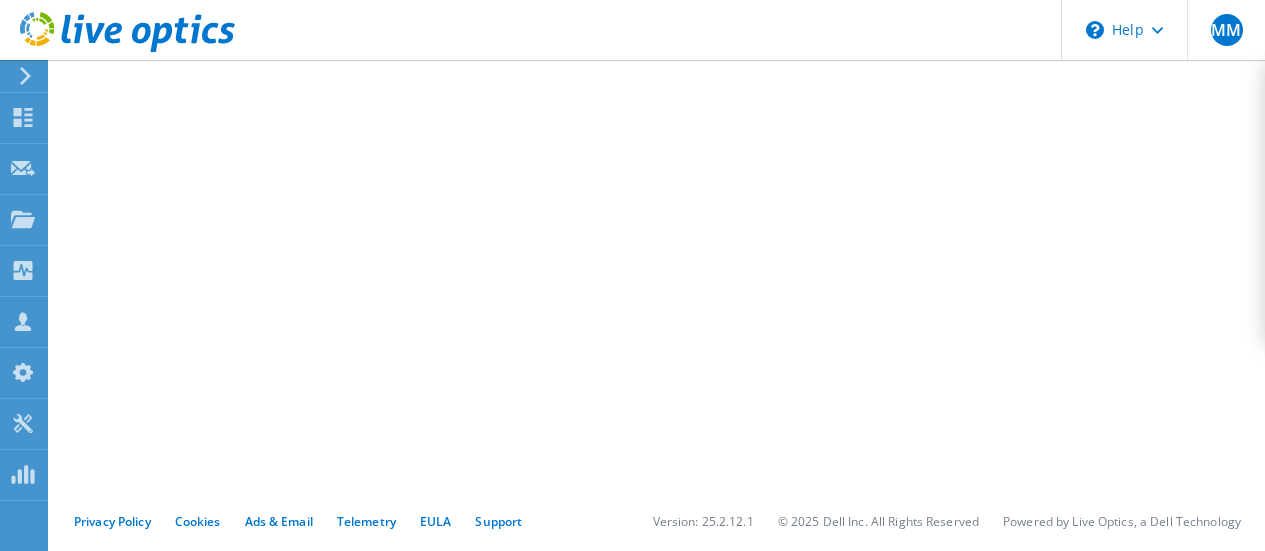 scroll, scrollTop: 0, scrollLeft: 0, axis: both 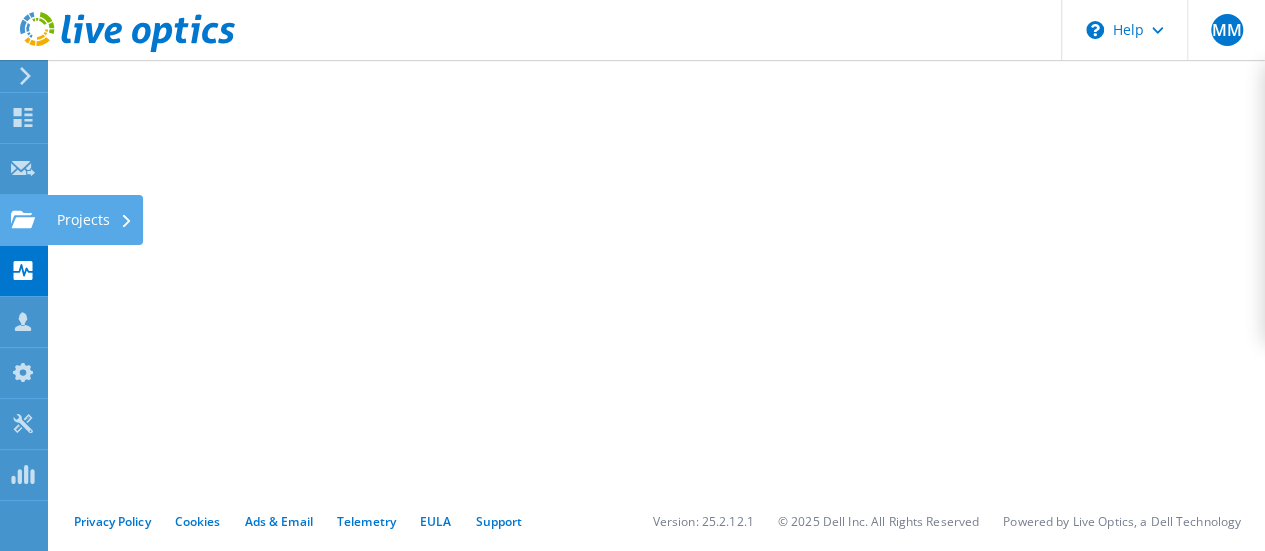 click on "Projects" at bounding box center [95, 220] 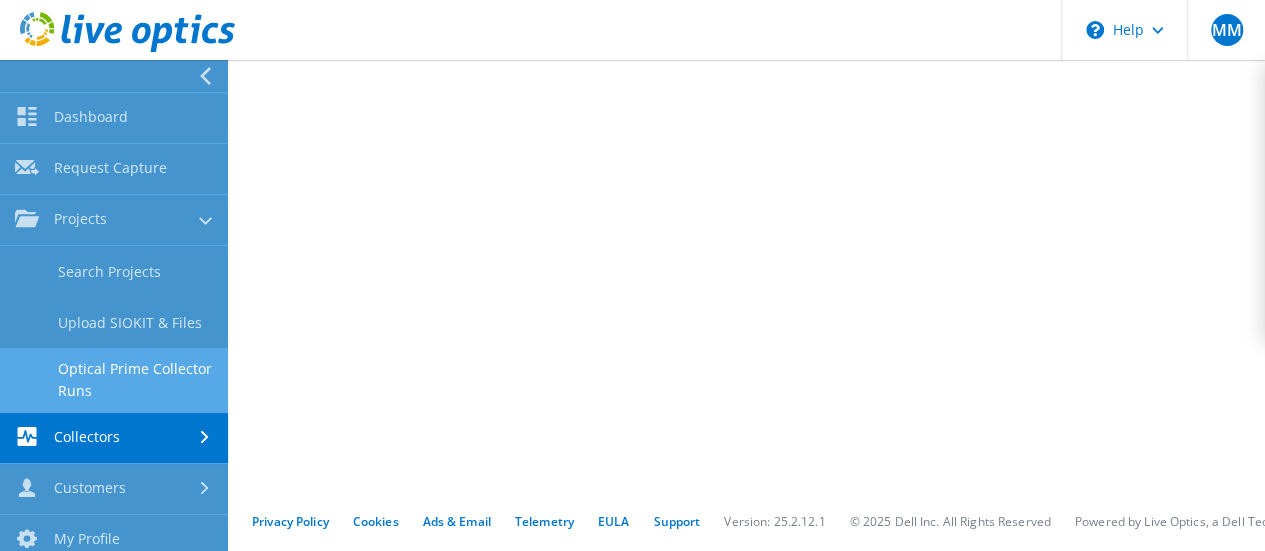 click on "Optical Prime Collector Runs" at bounding box center [114, 380] 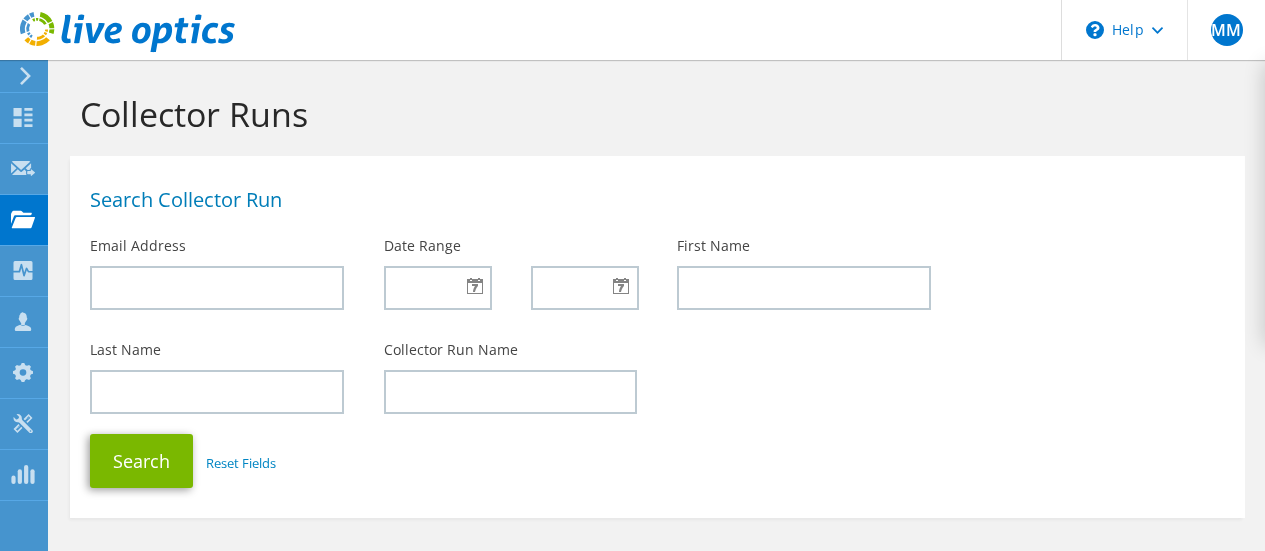 scroll, scrollTop: 0, scrollLeft: 0, axis: both 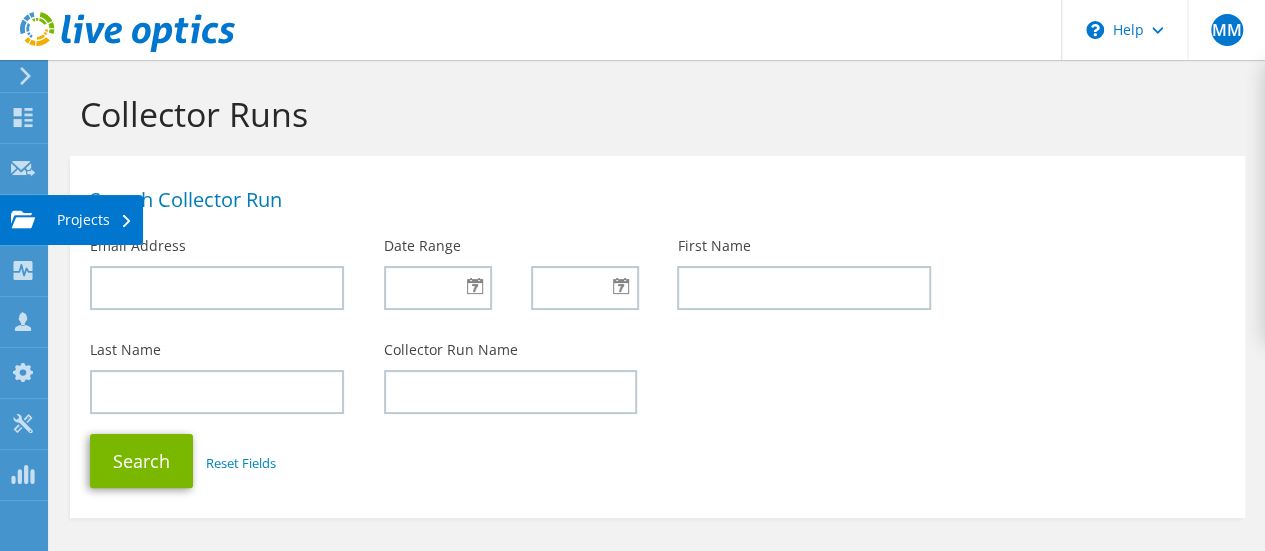 click on "Projects" at bounding box center [95, 220] 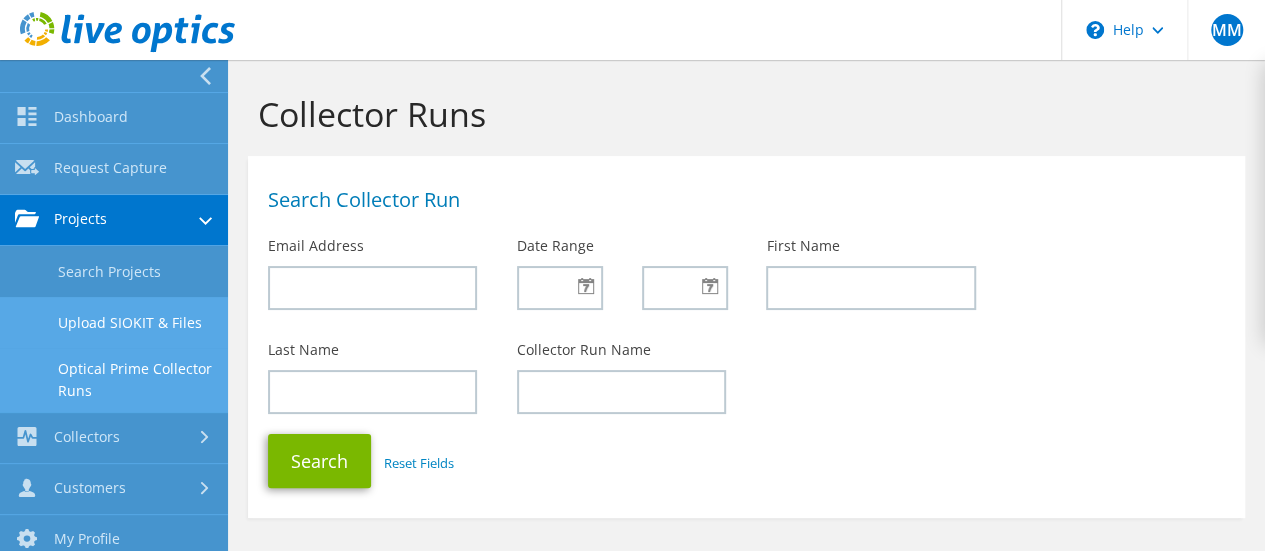 click on "Upload SIOKIT & Files" at bounding box center [114, 322] 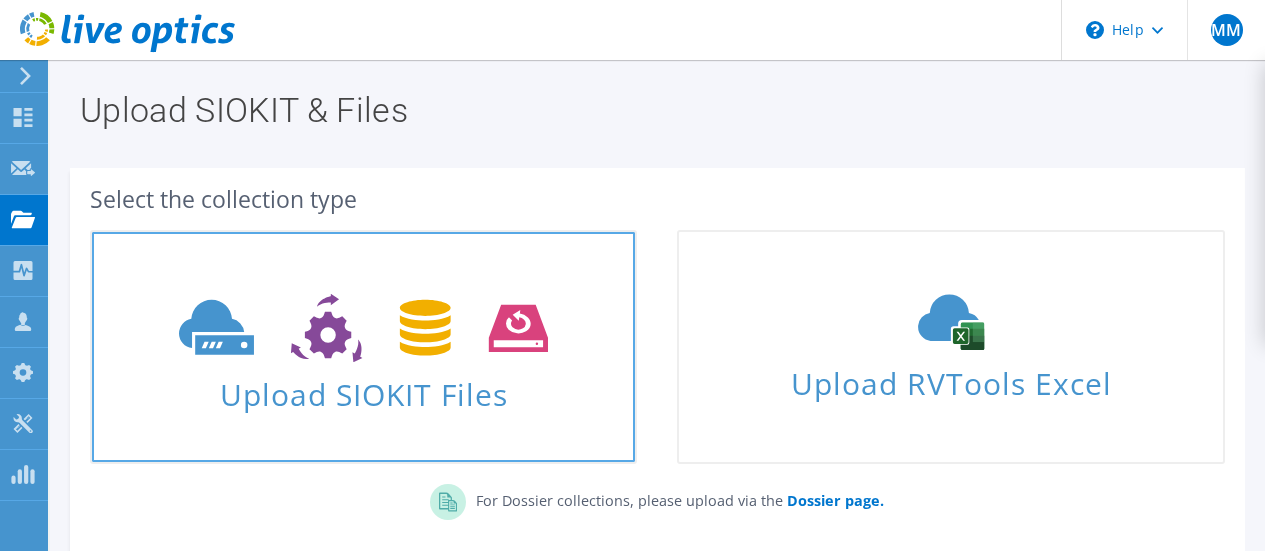 scroll, scrollTop: 0, scrollLeft: 0, axis: both 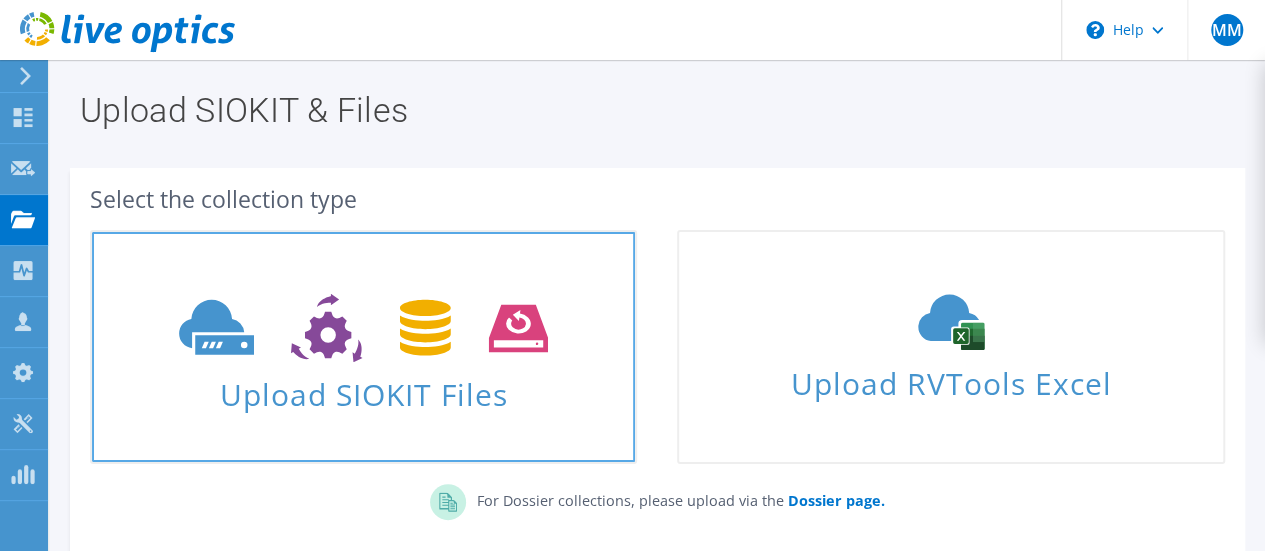 click at bounding box center [363, 328] 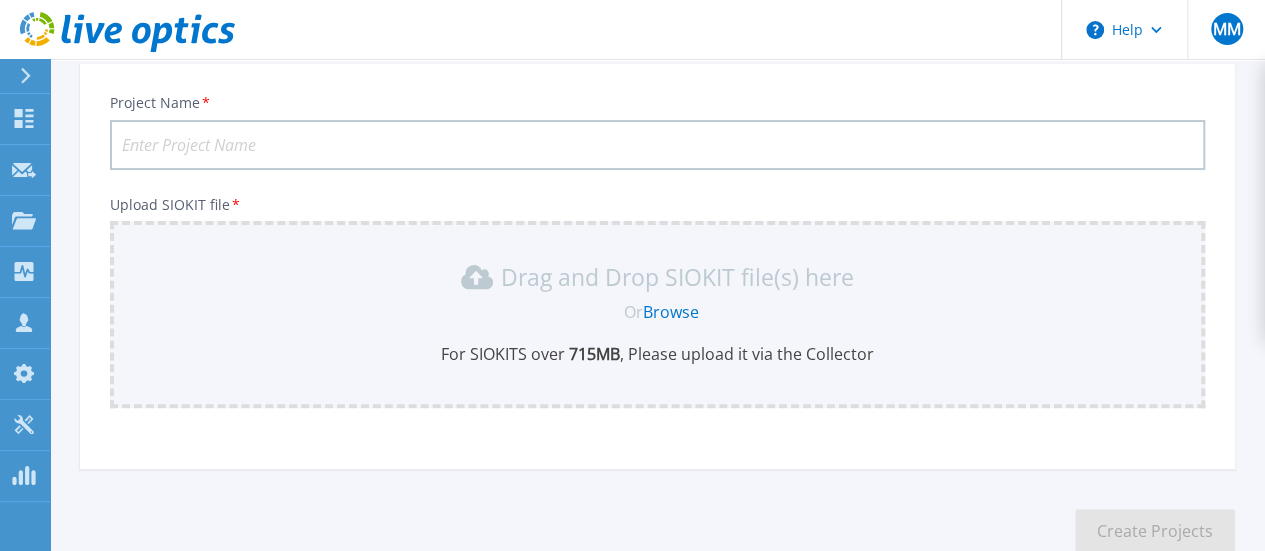 scroll, scrollTop: 0, scrollLeft: 0, axis: both 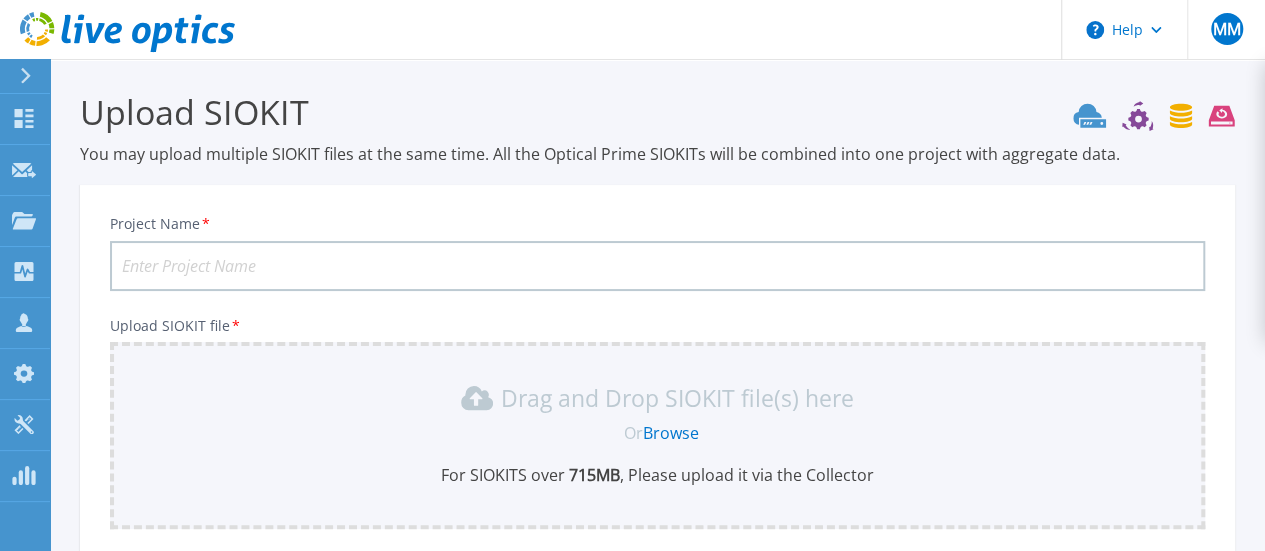 click on "Project Name *" at bounding box center [657, 266] 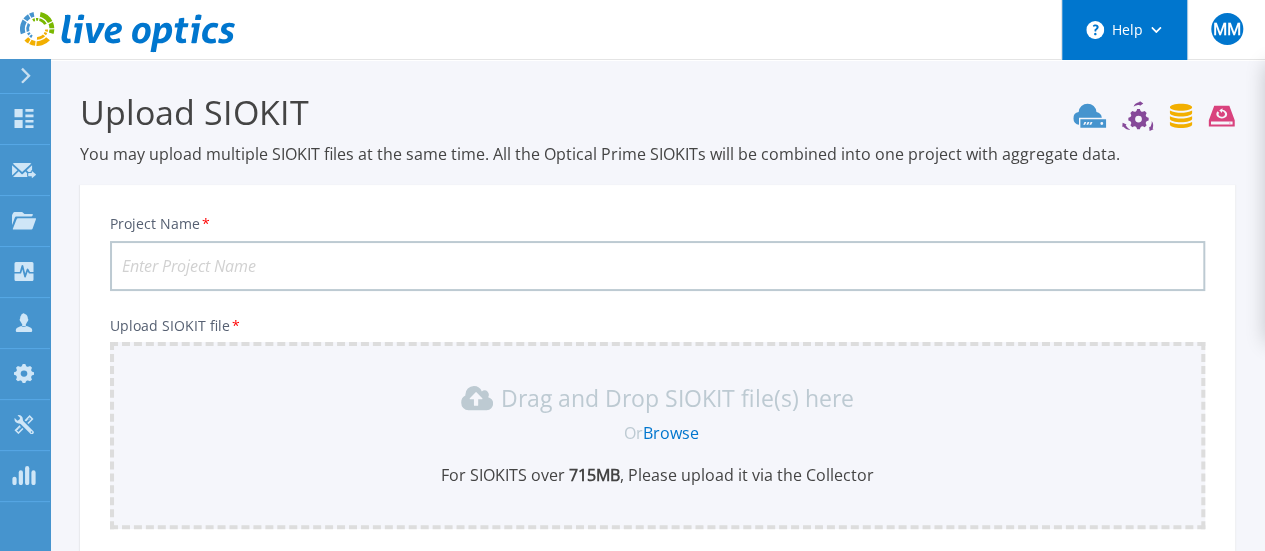 click on "Help" at bounding box center [1124, 30] 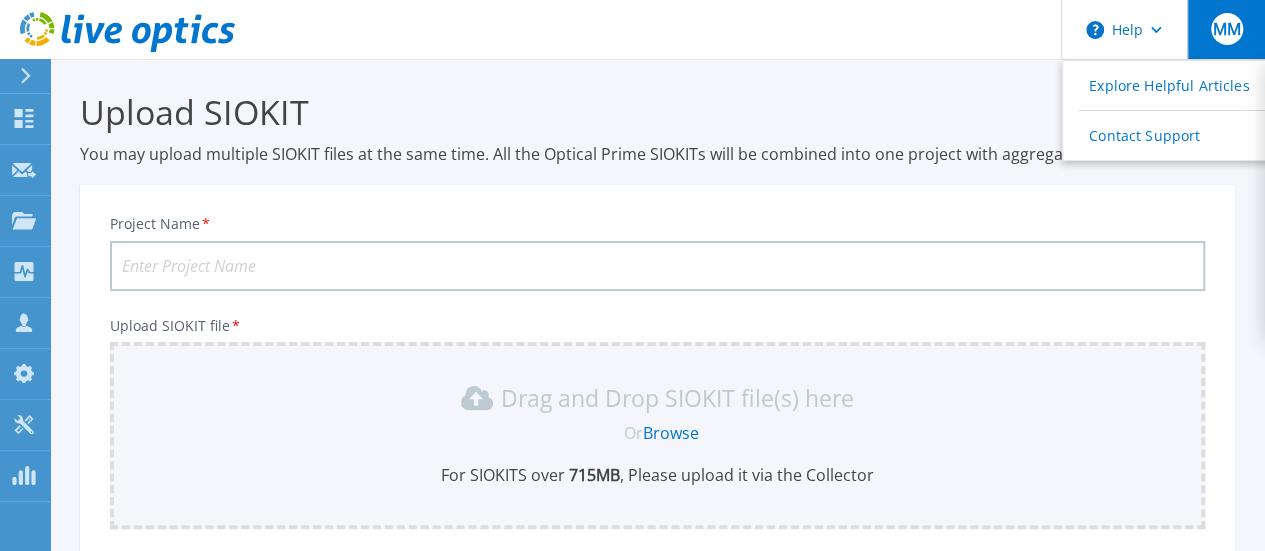 click on "MM" at bounding box center (1226, 29) 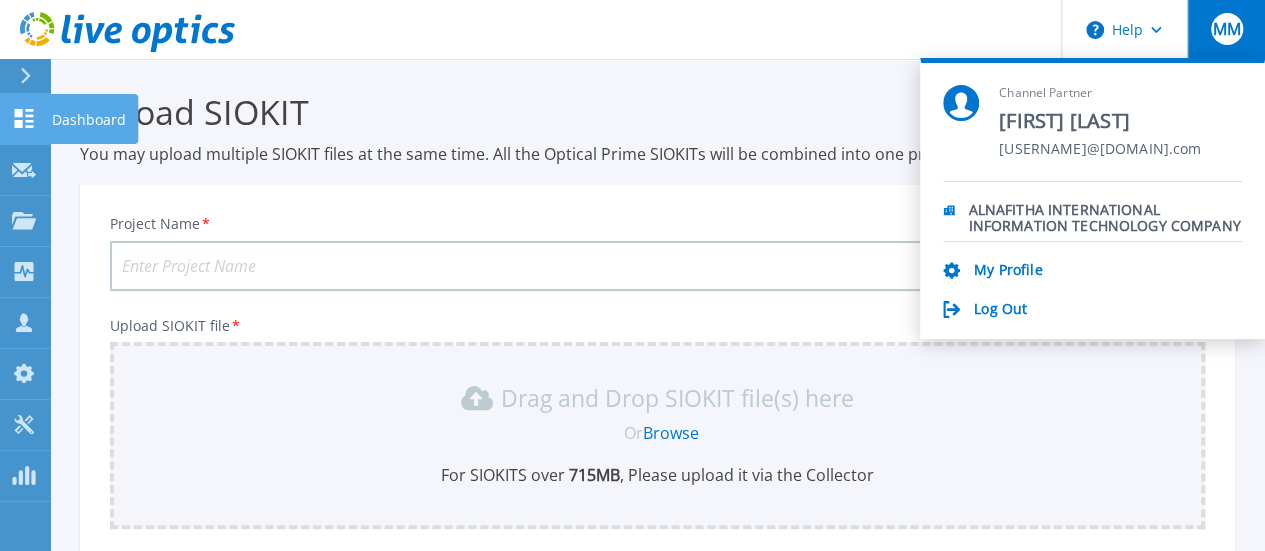 click on "Dashboard Dashboard" at bounding box center [25, 119] 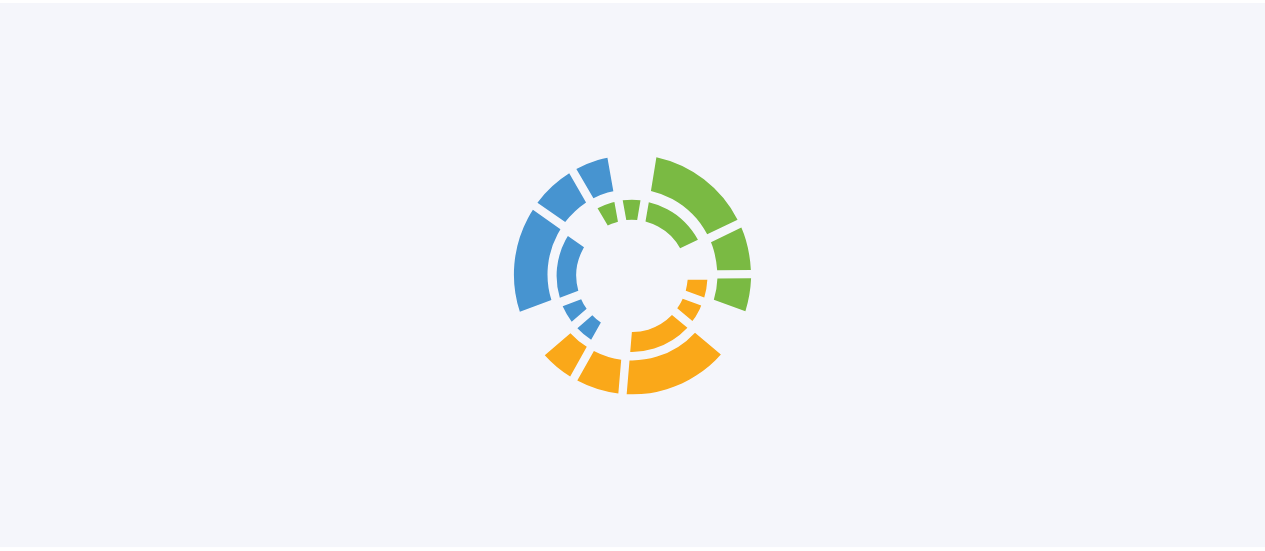 scroll, scrollTop: 0, scrollLeft: 0, axis: both 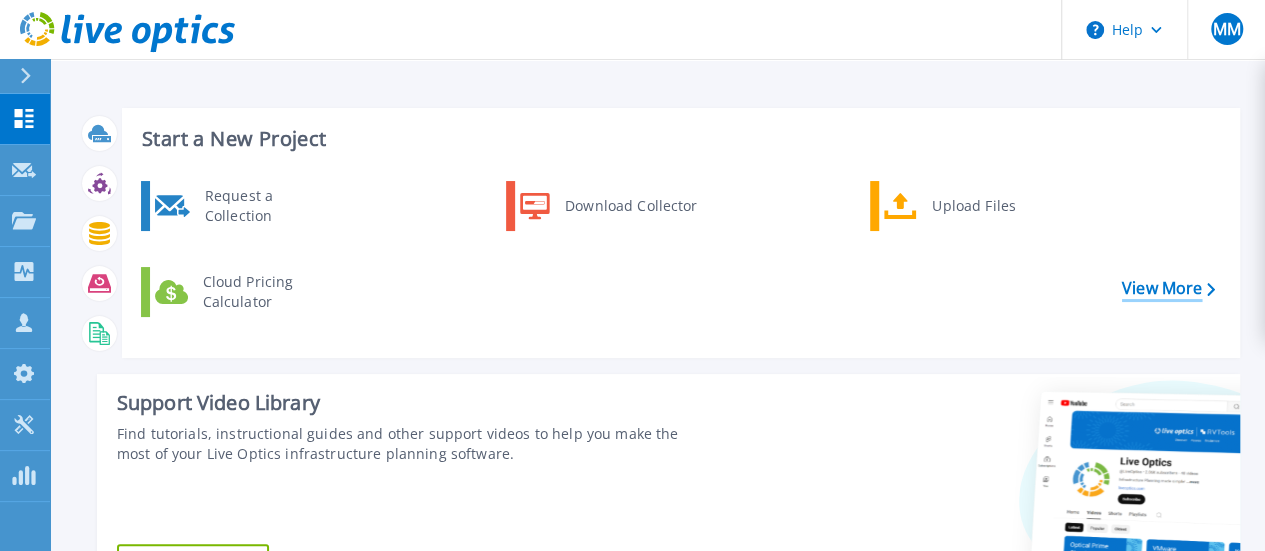 click on "View More" at bounding box center (1168, 288) 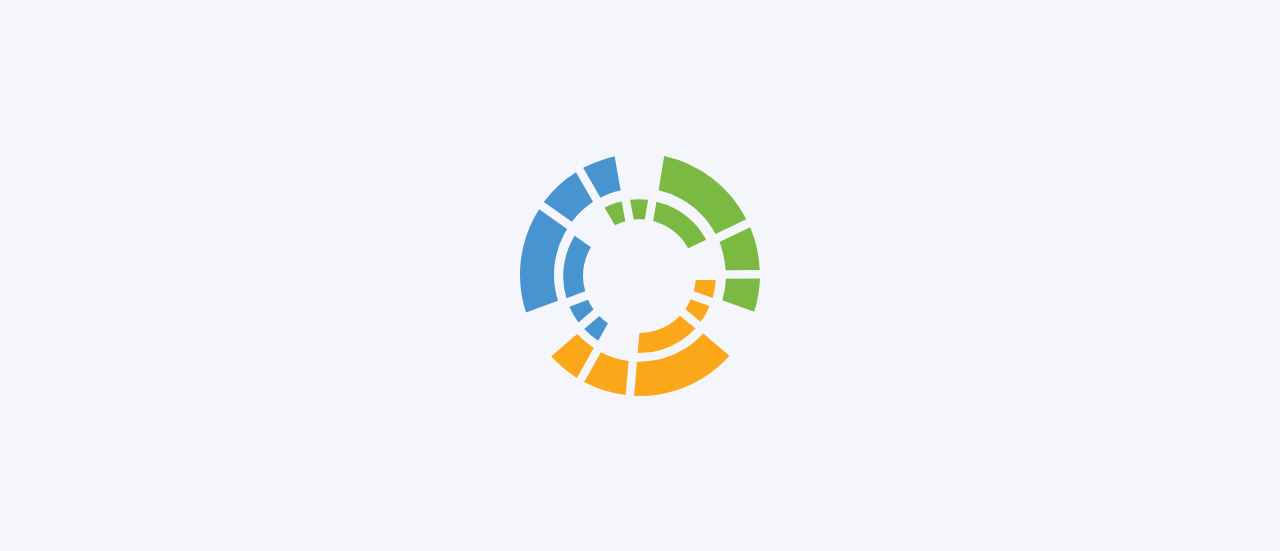 scroll, scrollTop: 0, scrollLeft: 0, axis: both 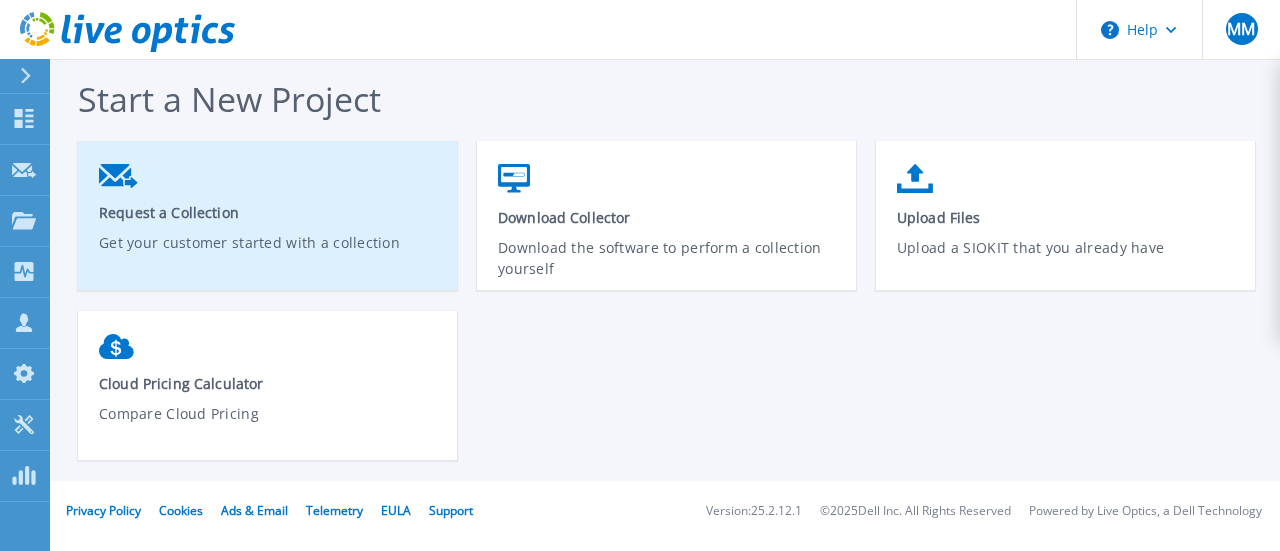 click on "Request a Collection Get your customer started with a collection" at bounding box center (267, 223) 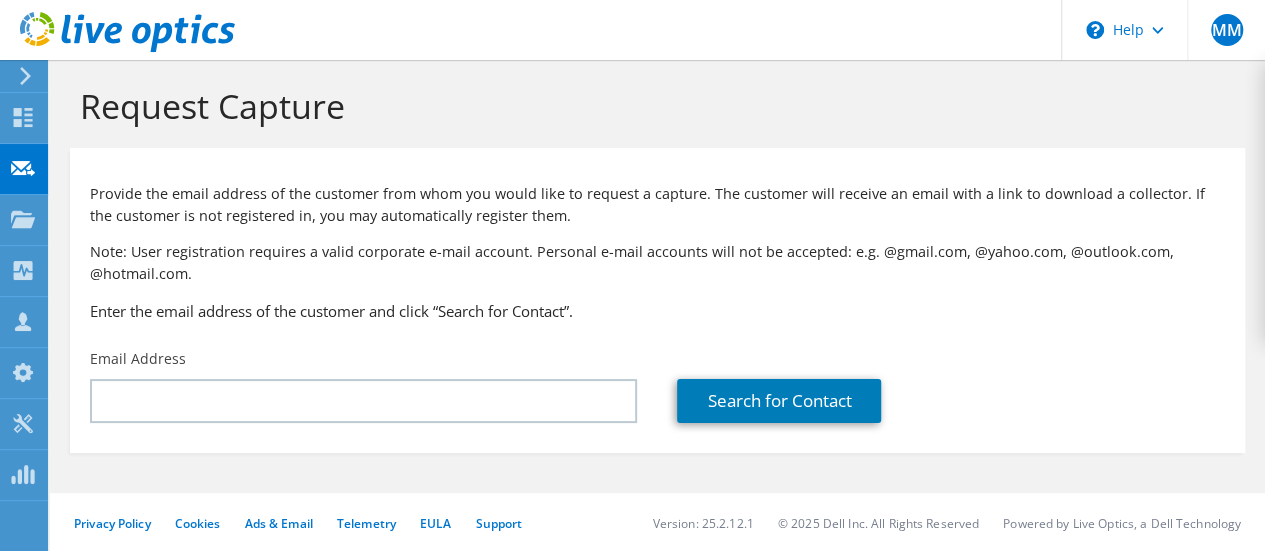 scroll, scrollTop: 10, scrollLeft: 0, axis: vertical 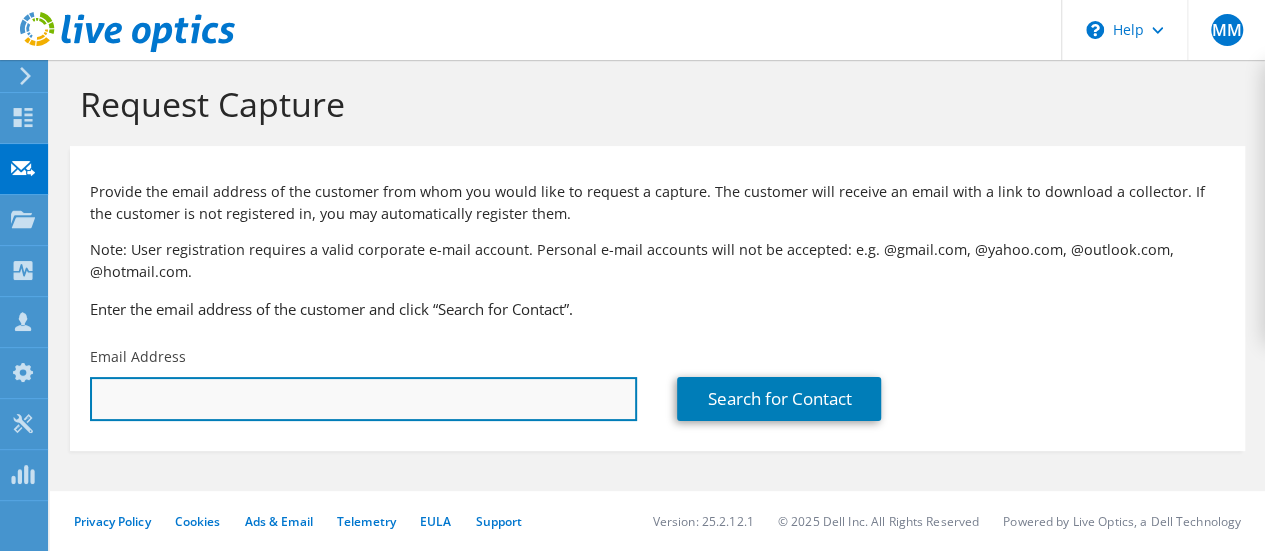 click at bounding box center [363, 399] 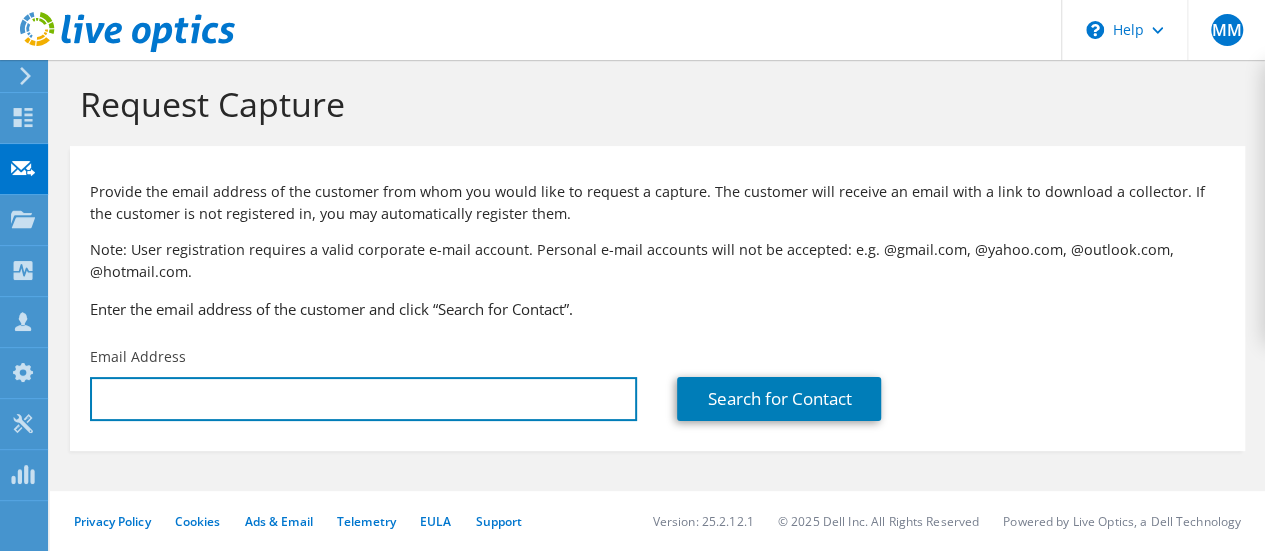 type on "[USERNAME]@[example.com]" 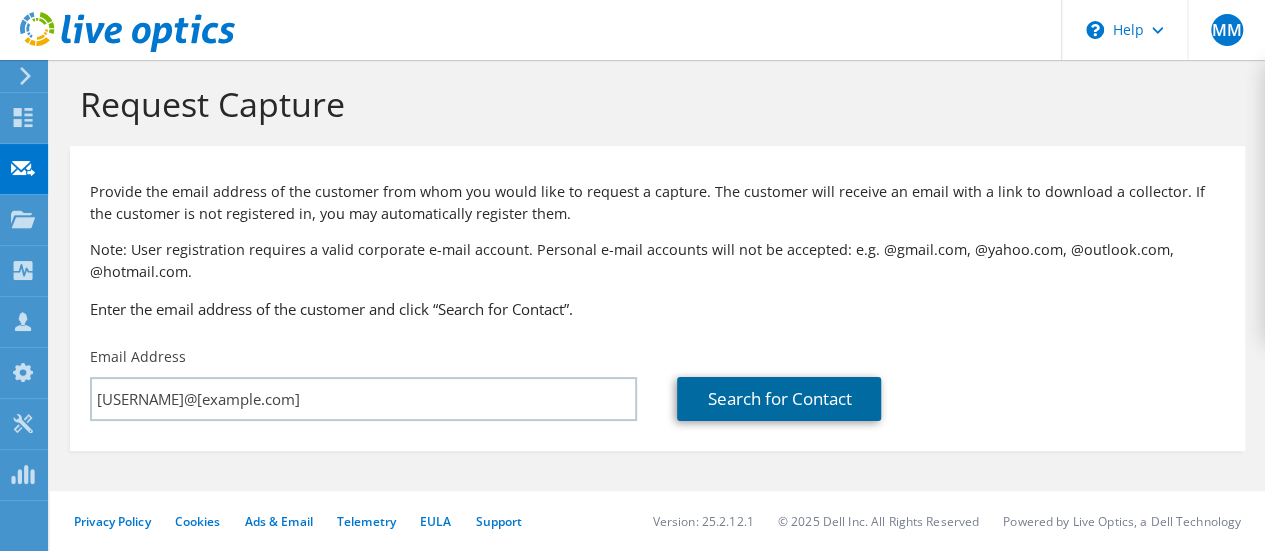 click on "Search for Contact" at bounding box center [779, 399] 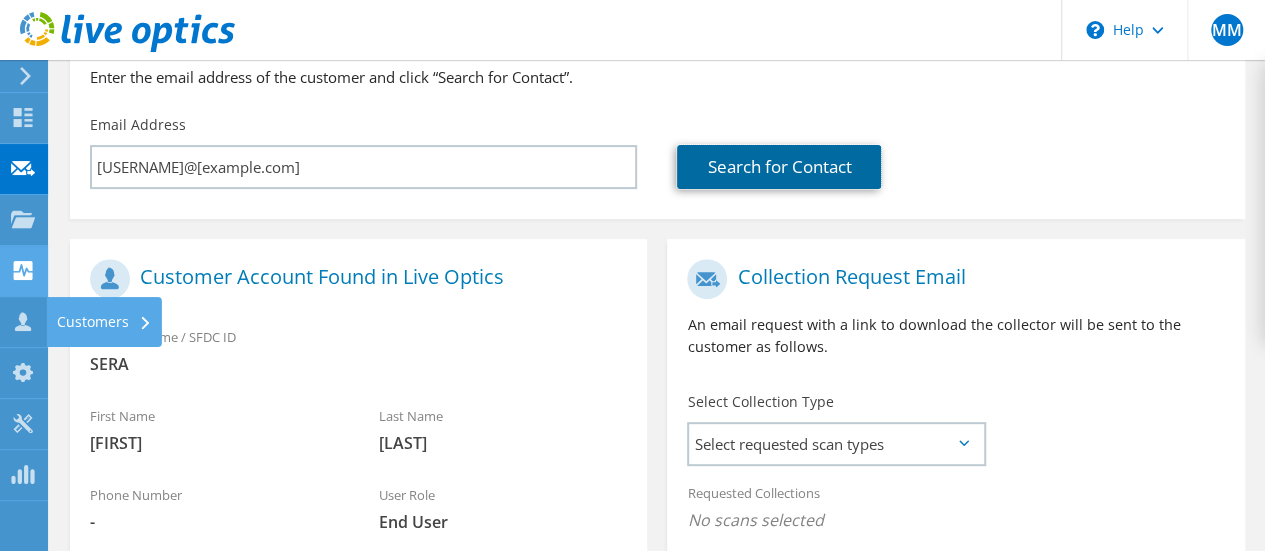 scroll, scrollTop: 242, scrollLeft: 0, axis: vertical 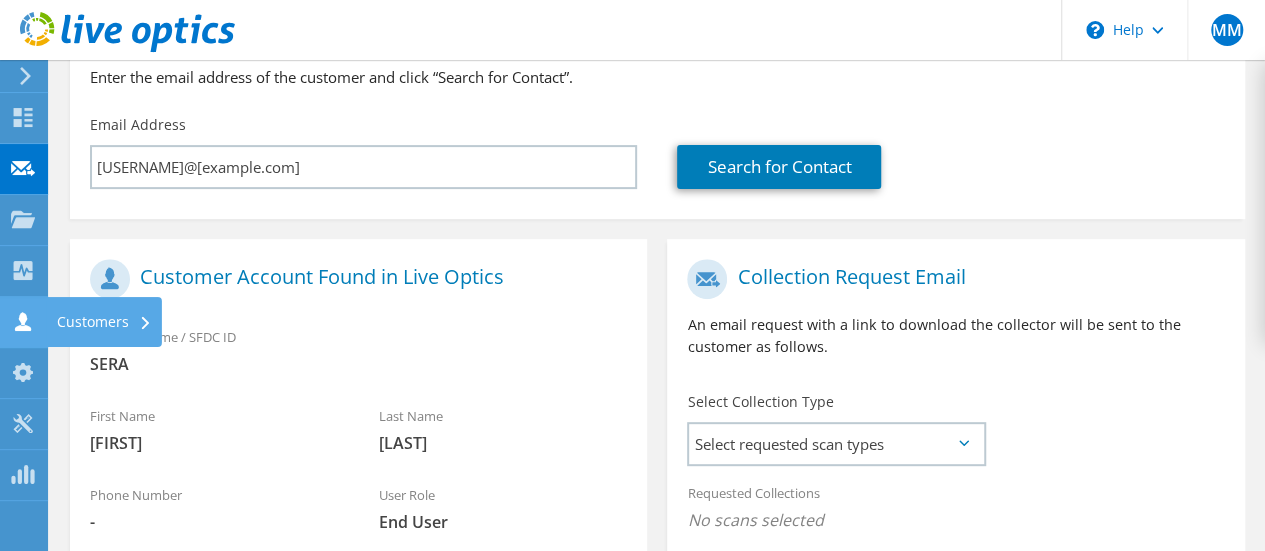 click at bounding box center (23, 321) 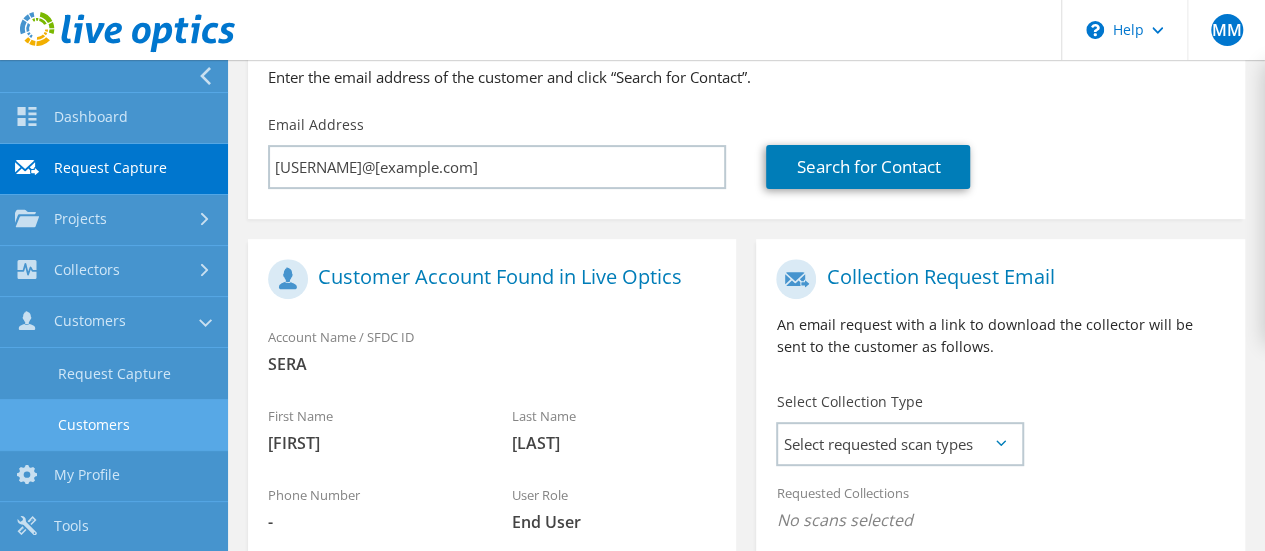 click on "Customers" at bounding box center [114, 424] 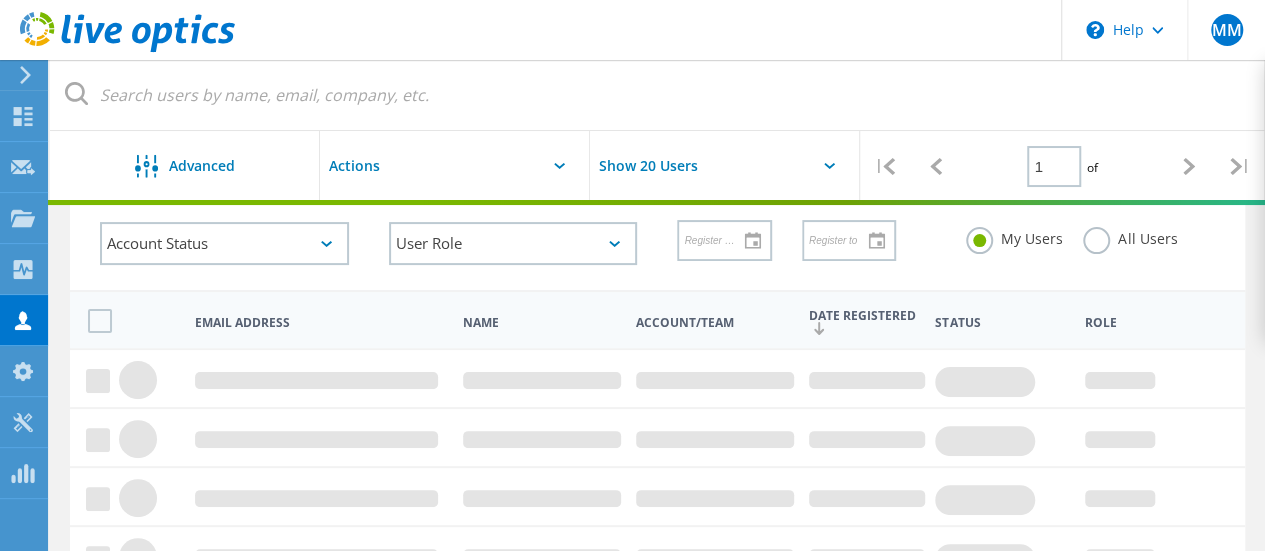 scroll, scrollTop: 125, scrollLeft: 0, axis: vertical 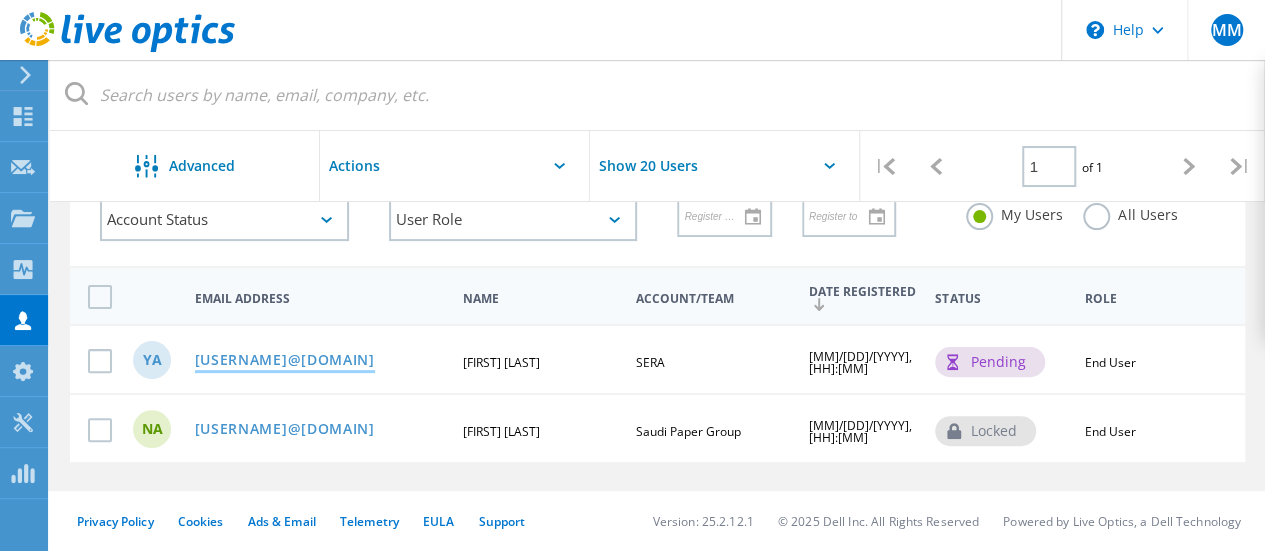 click on "[USERNAME]@[DOMAIN]" at bounding box center [285, 361] 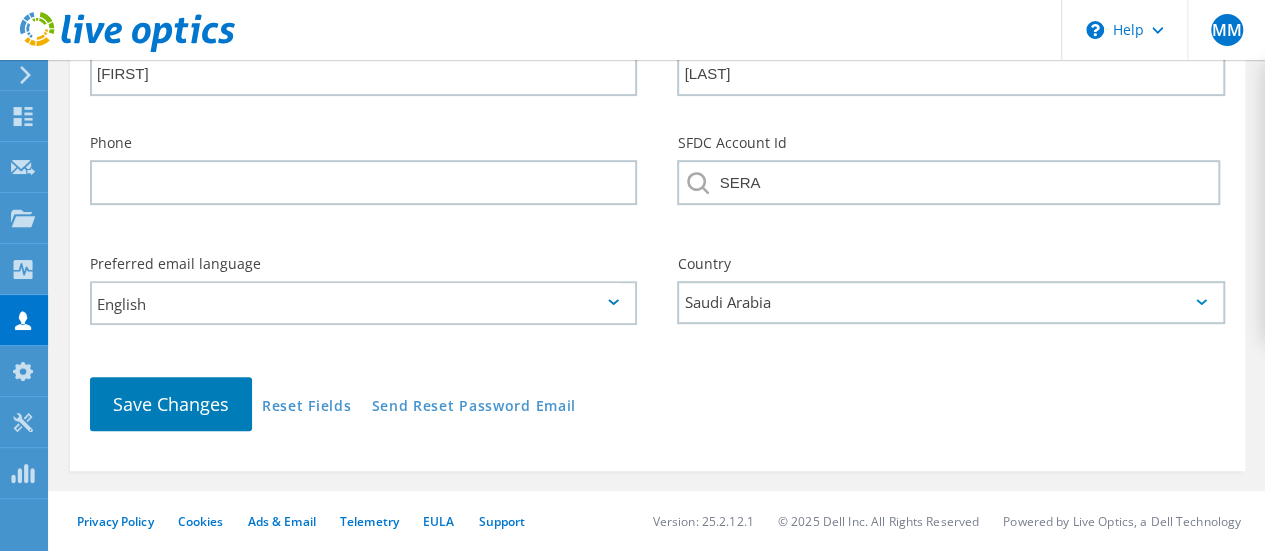 scroll, scrollTop: 418, scrollLeft: 0, axis: vertical 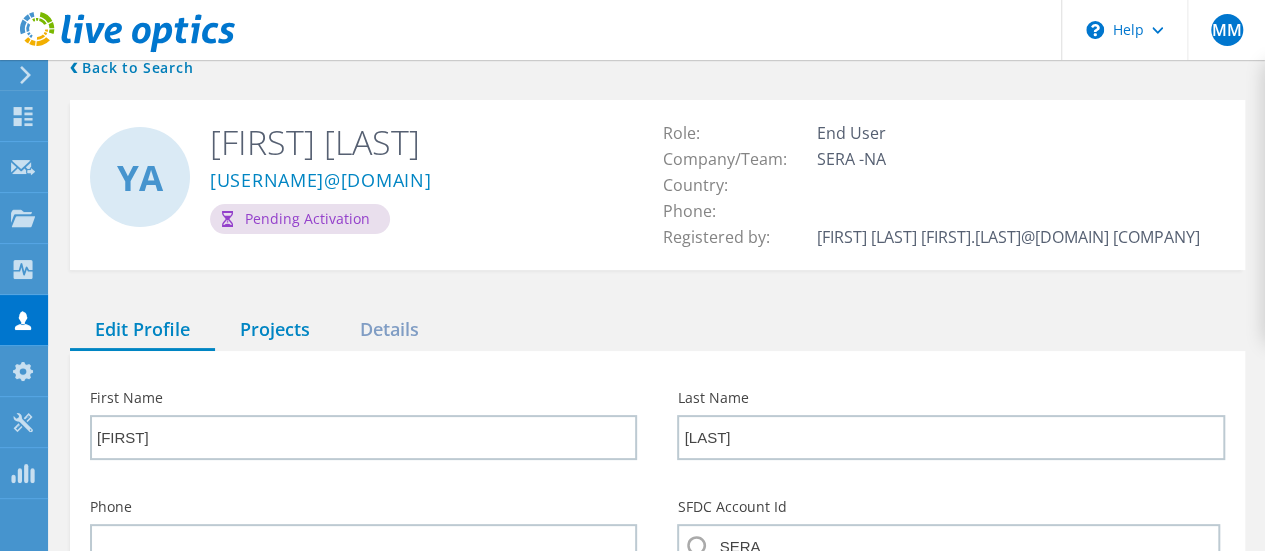 click on "Projects" at bounding box center [275, 330] 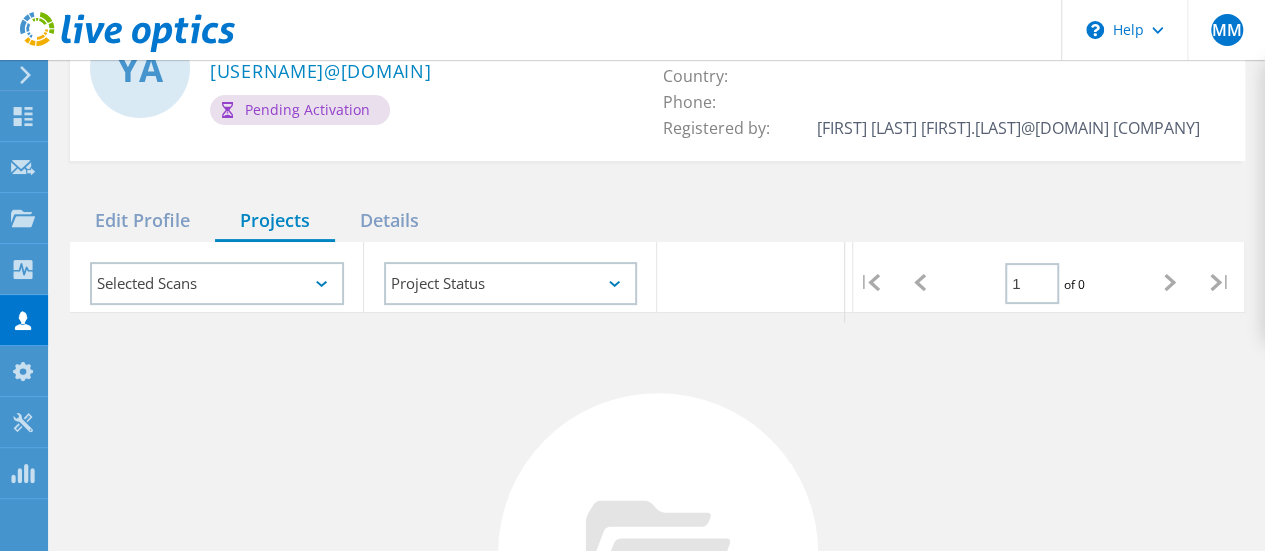 click on "Selected Scans" at bounding box center (217, 283) 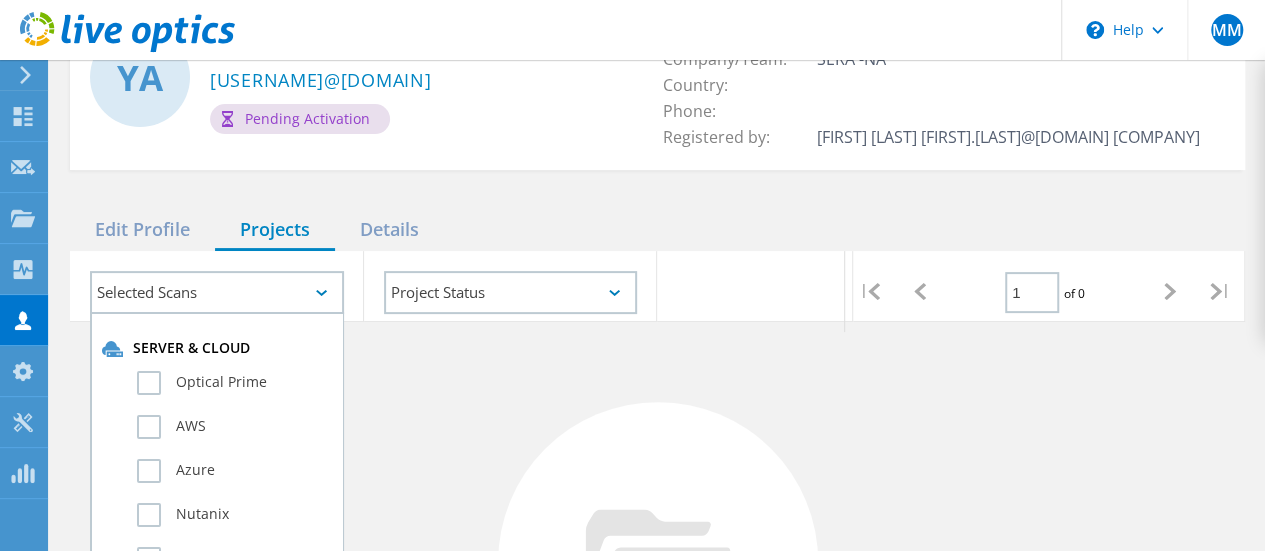 scroll, scrollTop: 120, scrollLeft: 0, axis: vertical 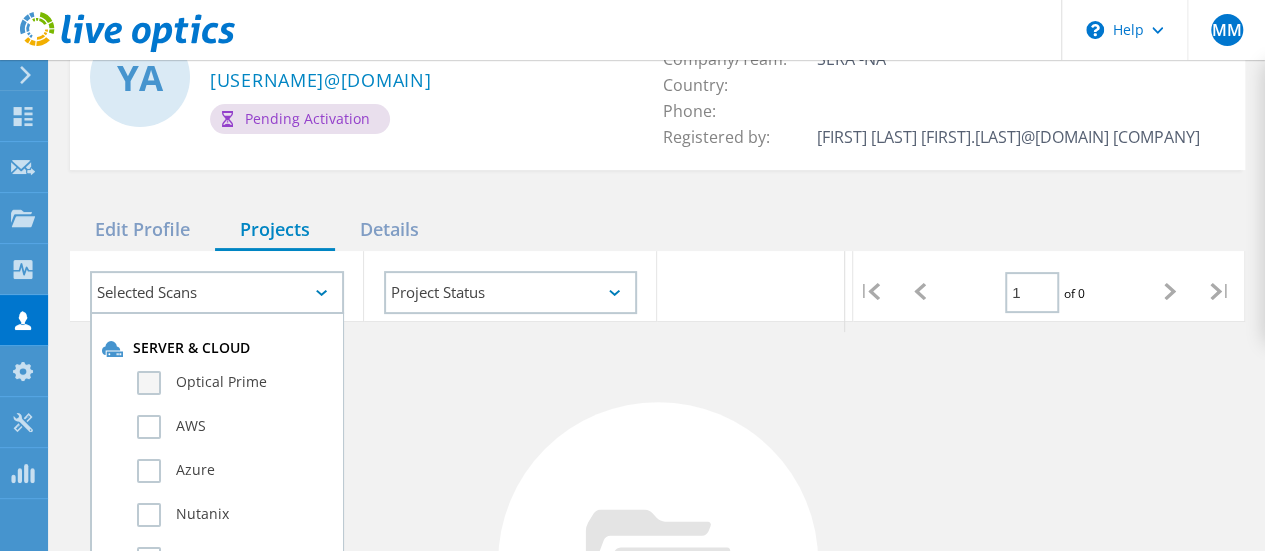 click on "Optical Prime" at bounding box center [234, 383] 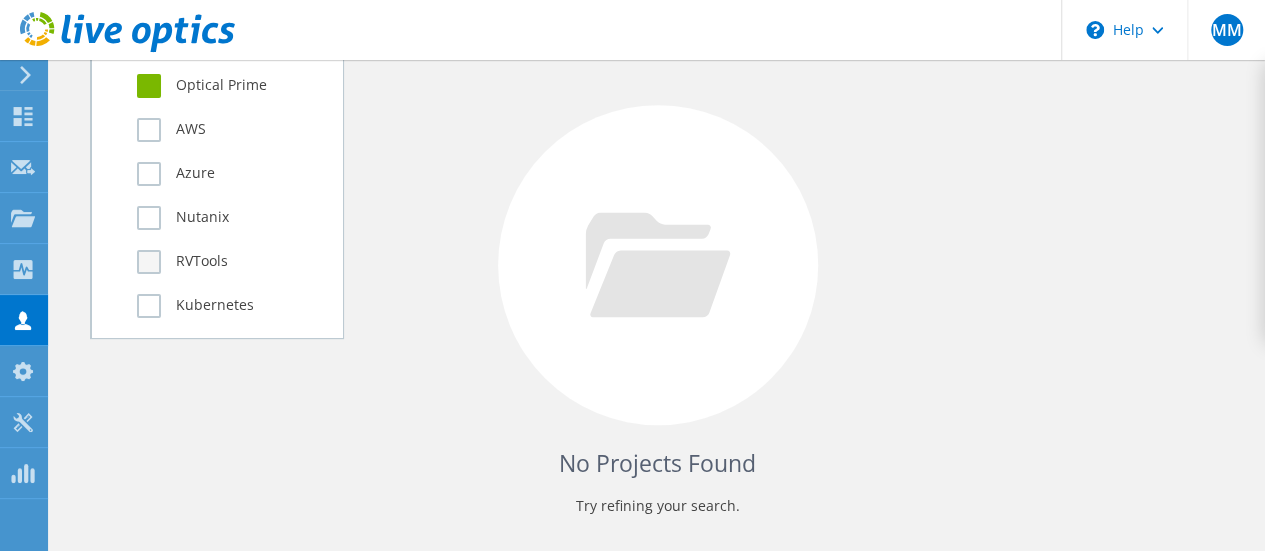 scroll, scrollTop: 418, scrollLeft: 0, axis: vertical 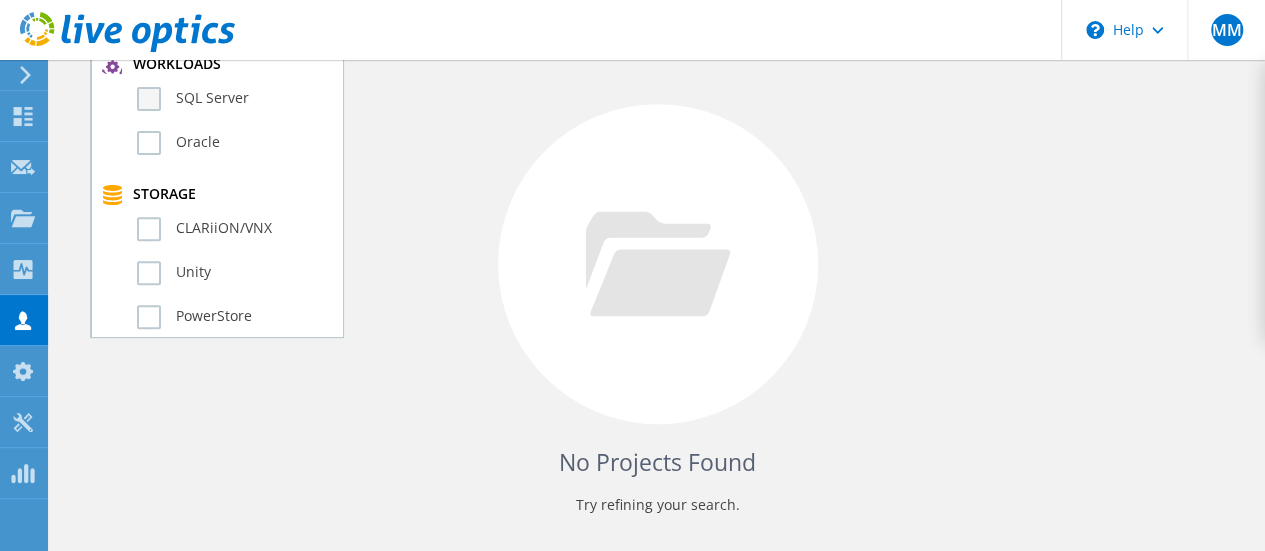click on "SQL Server" at bounding box center (234, 99) 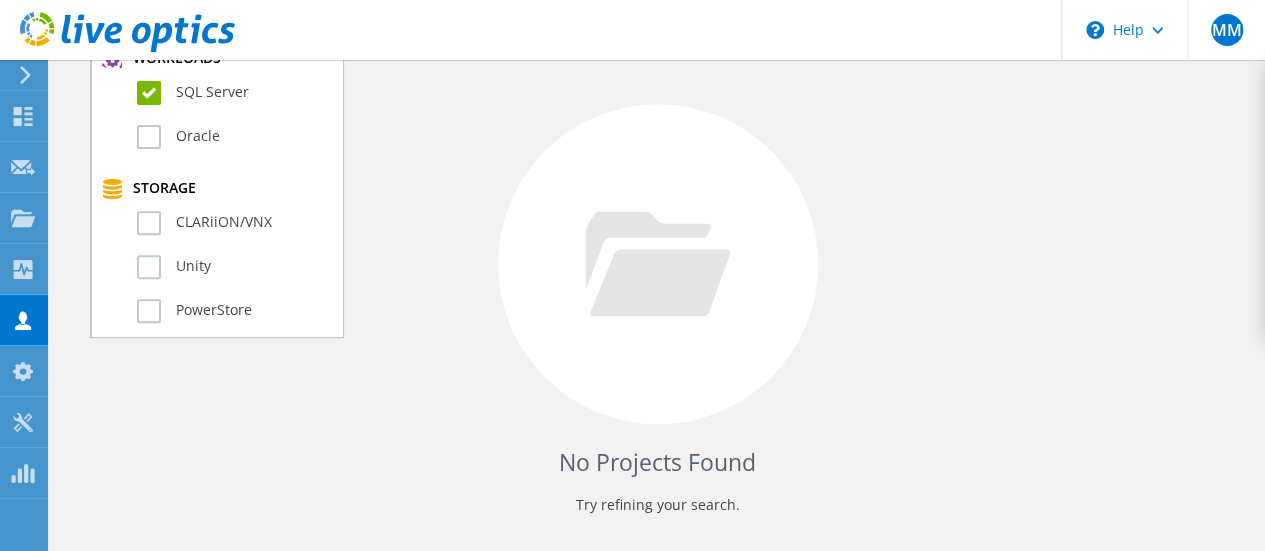 scroll, scrollTop: 299, scrollLeft: 0, axis: vertical 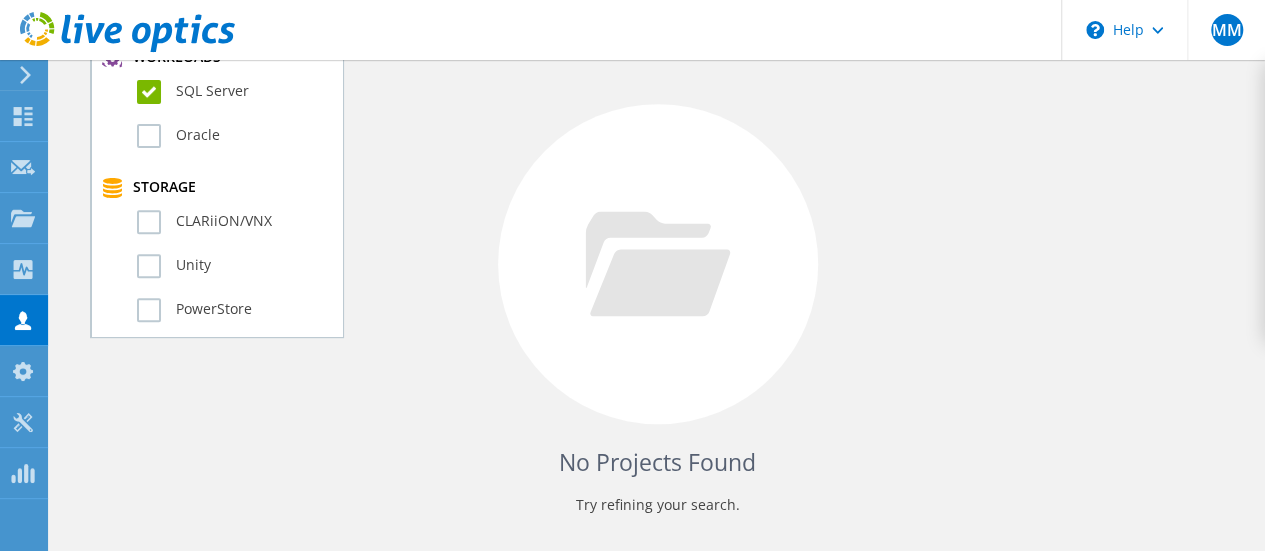 click on "No Projects Found Try refining your search." at bounding box center [657, 282] 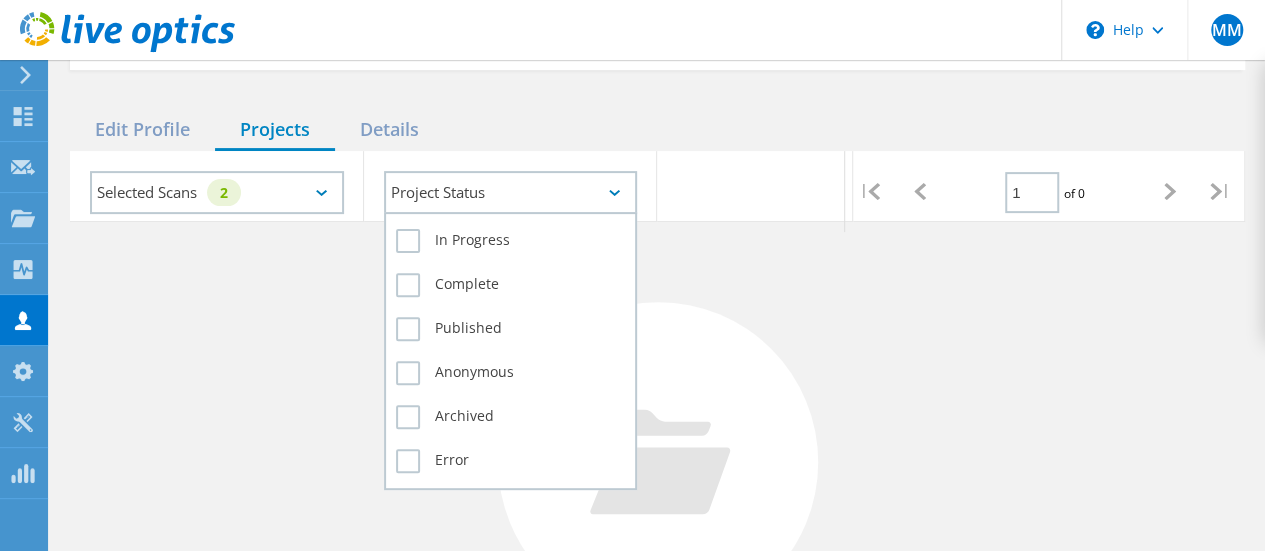 scroll, scrollTop: 220, scrollLeft: 0, axis: vertical 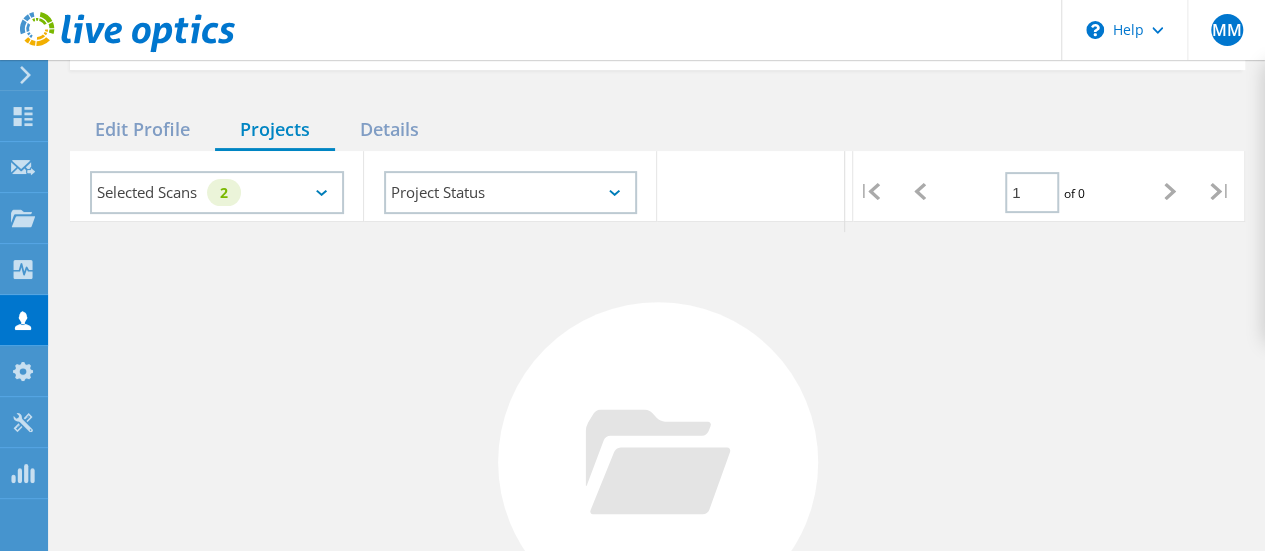 click on "No Projects Found Try refining your search." at bounding box center (657, 480) 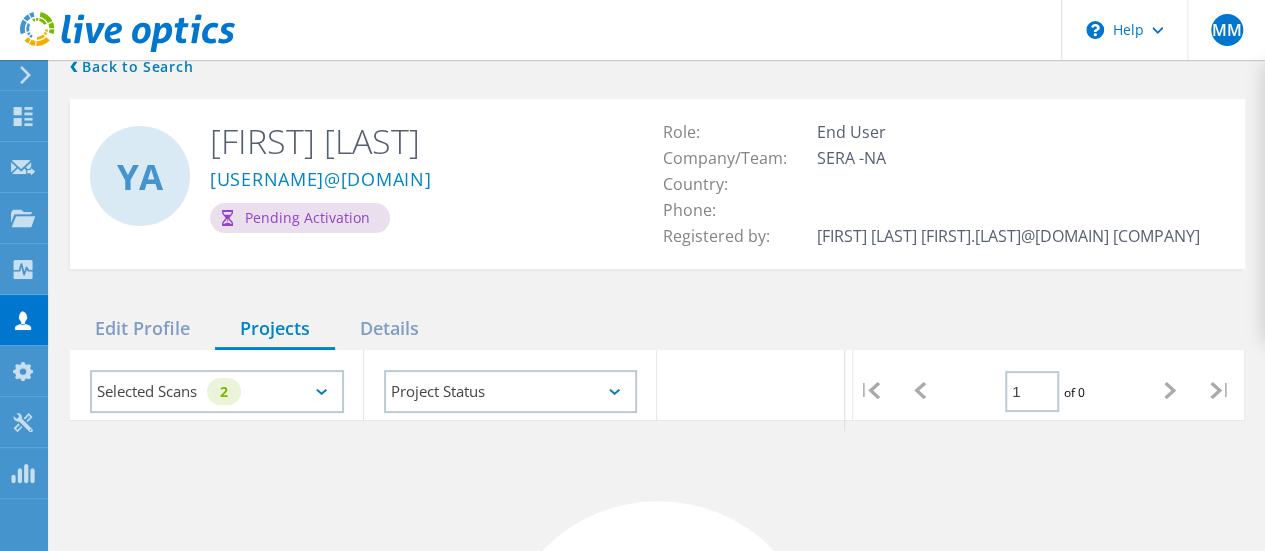 scroll, scrollTop: 20, scrollLeft: 0, axis: vertical 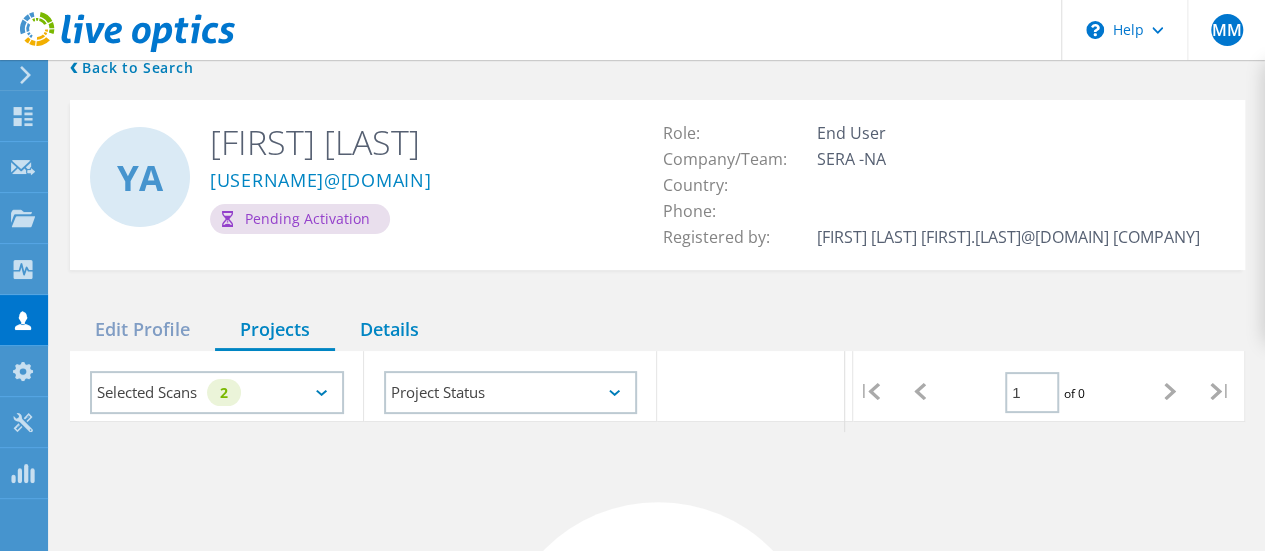 click on "Details" at bounding box center [389, 330] 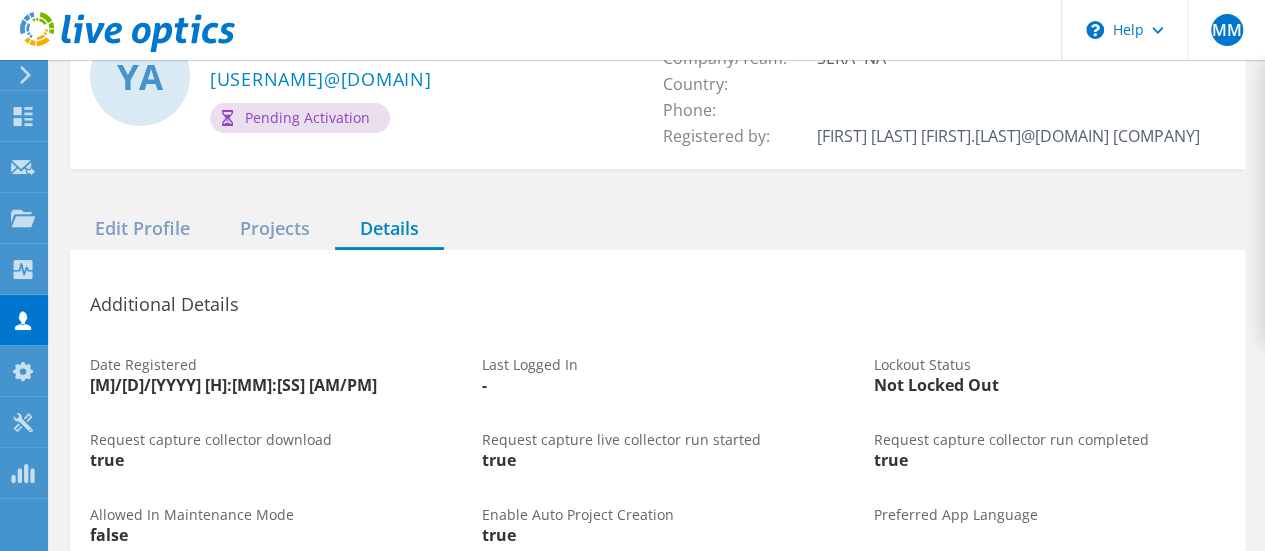 scroll, scrollTop: 120, scrollLeft: 0, axis: vertical 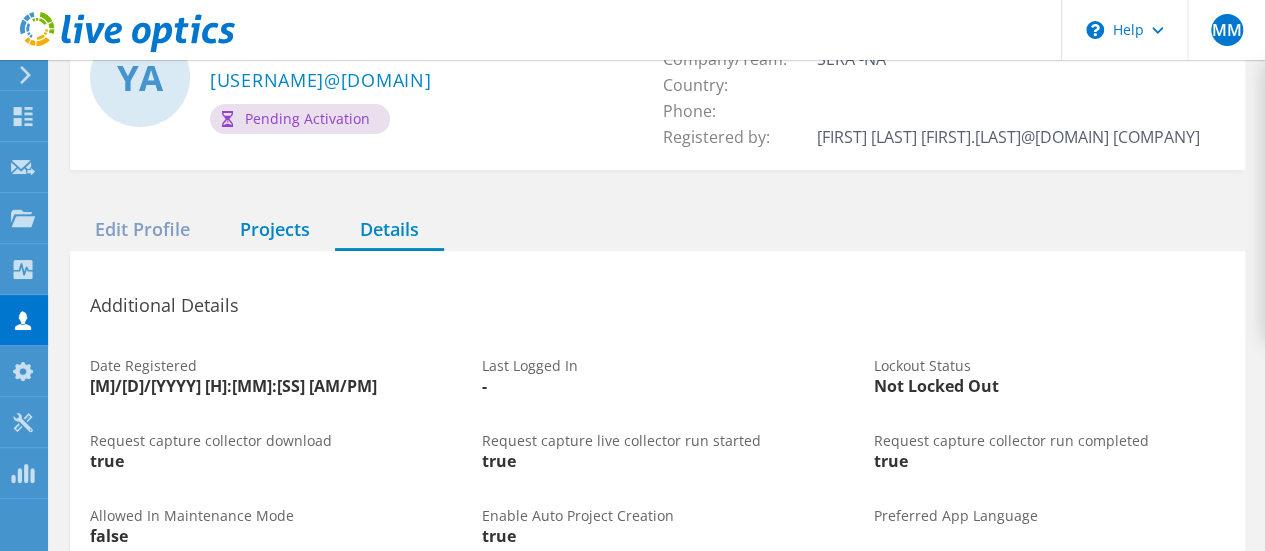 click on "Projects" at bounding box center [275, 230] 